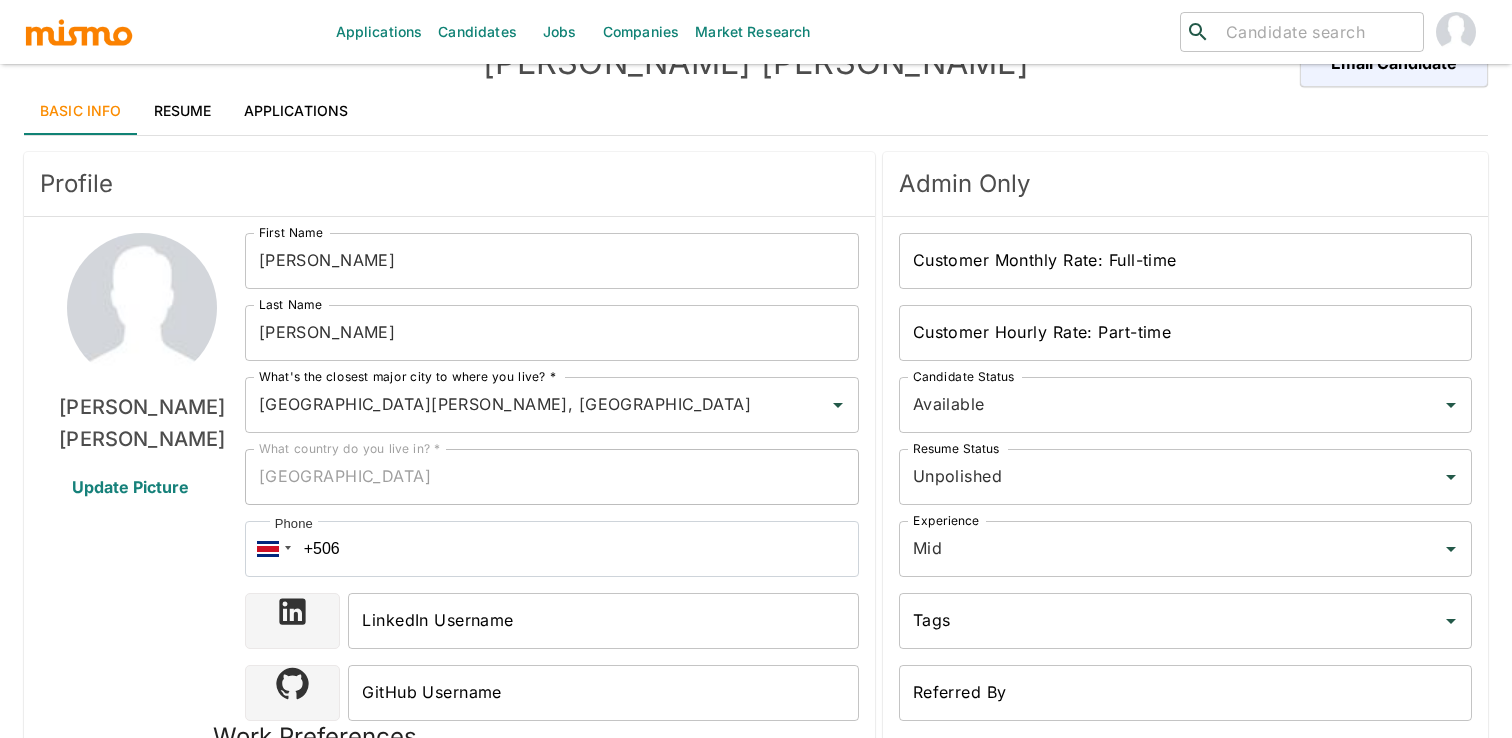 scroll, scrollTop: 0, scrollLeft: 0, axis: both 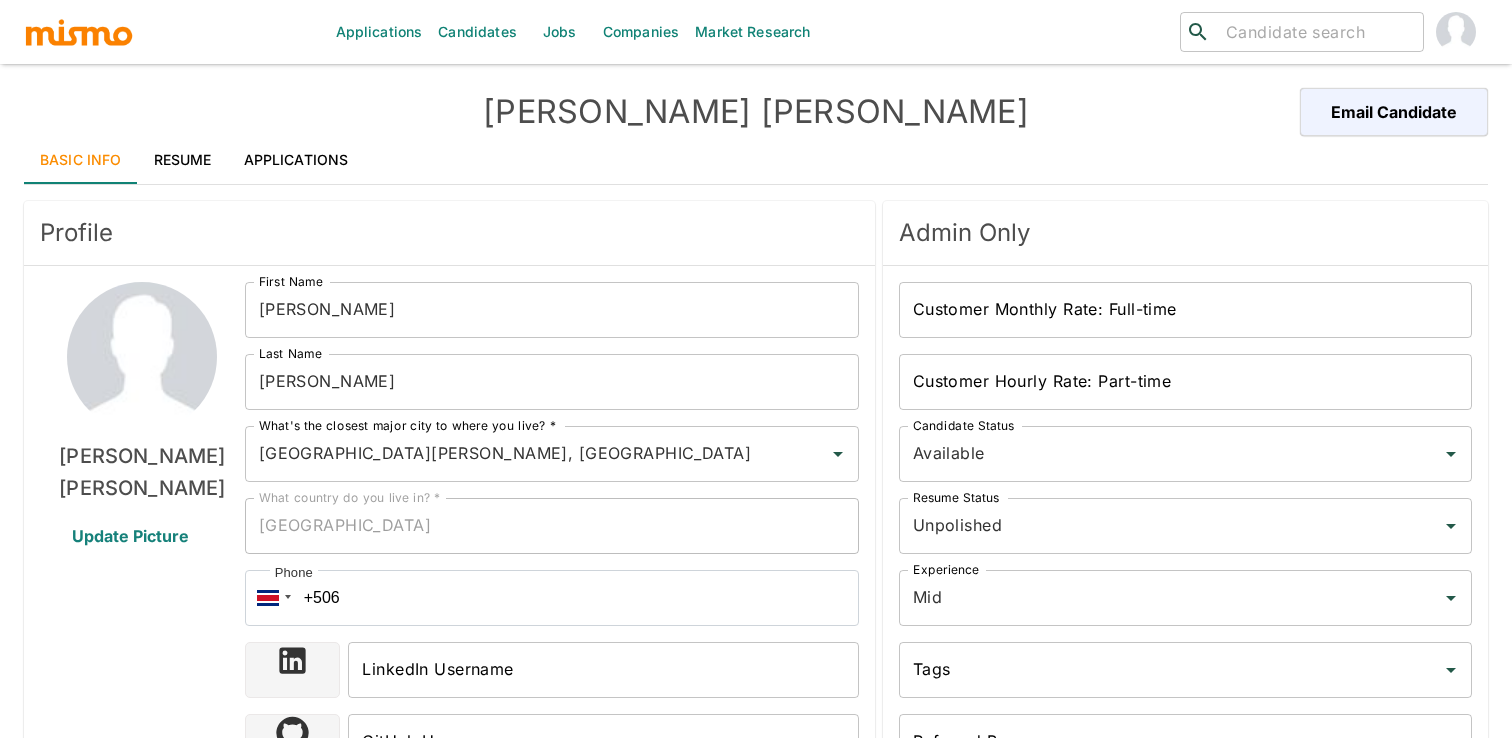 click on "Resume" at bounding box center [183, 160] 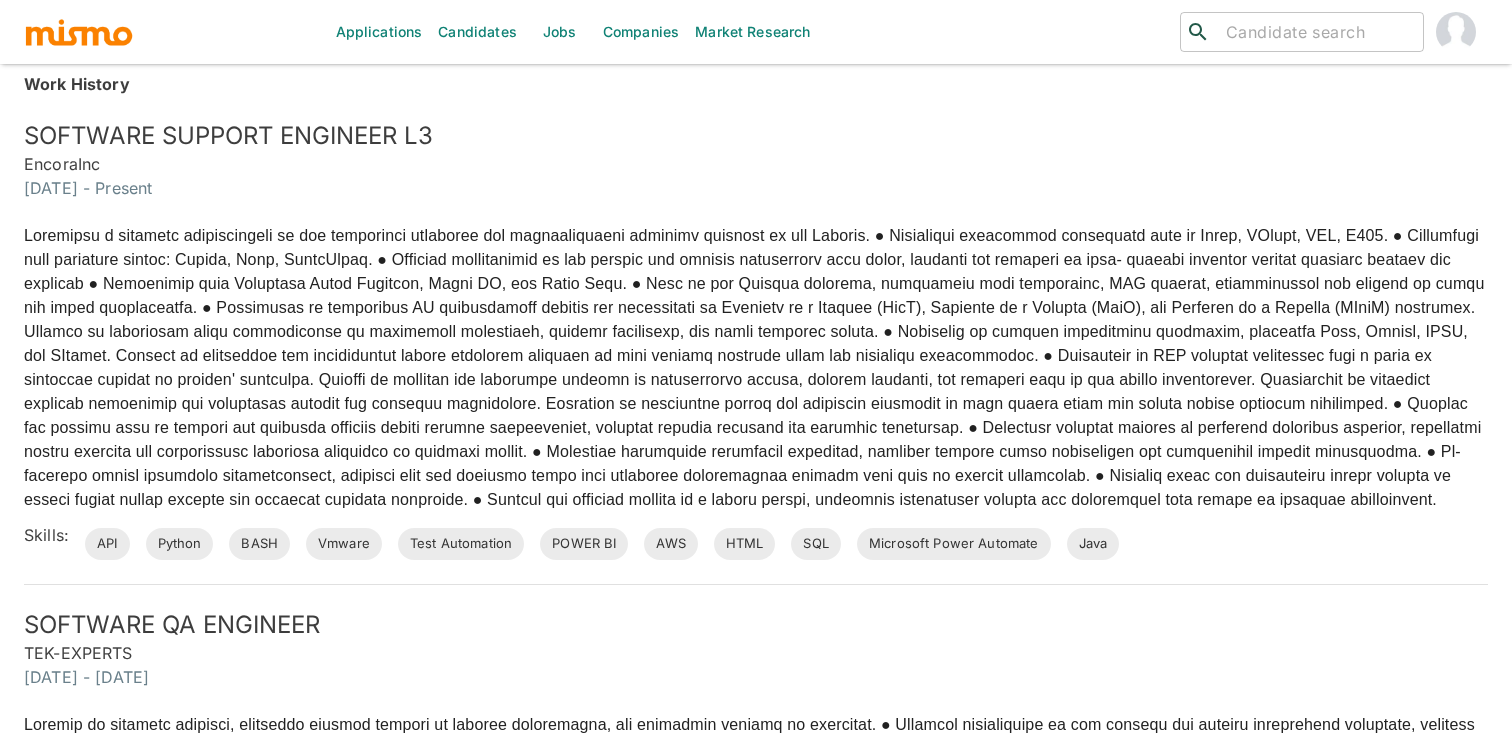 scroll, scrollTop: 0, scrollLeft: 0, axis: both 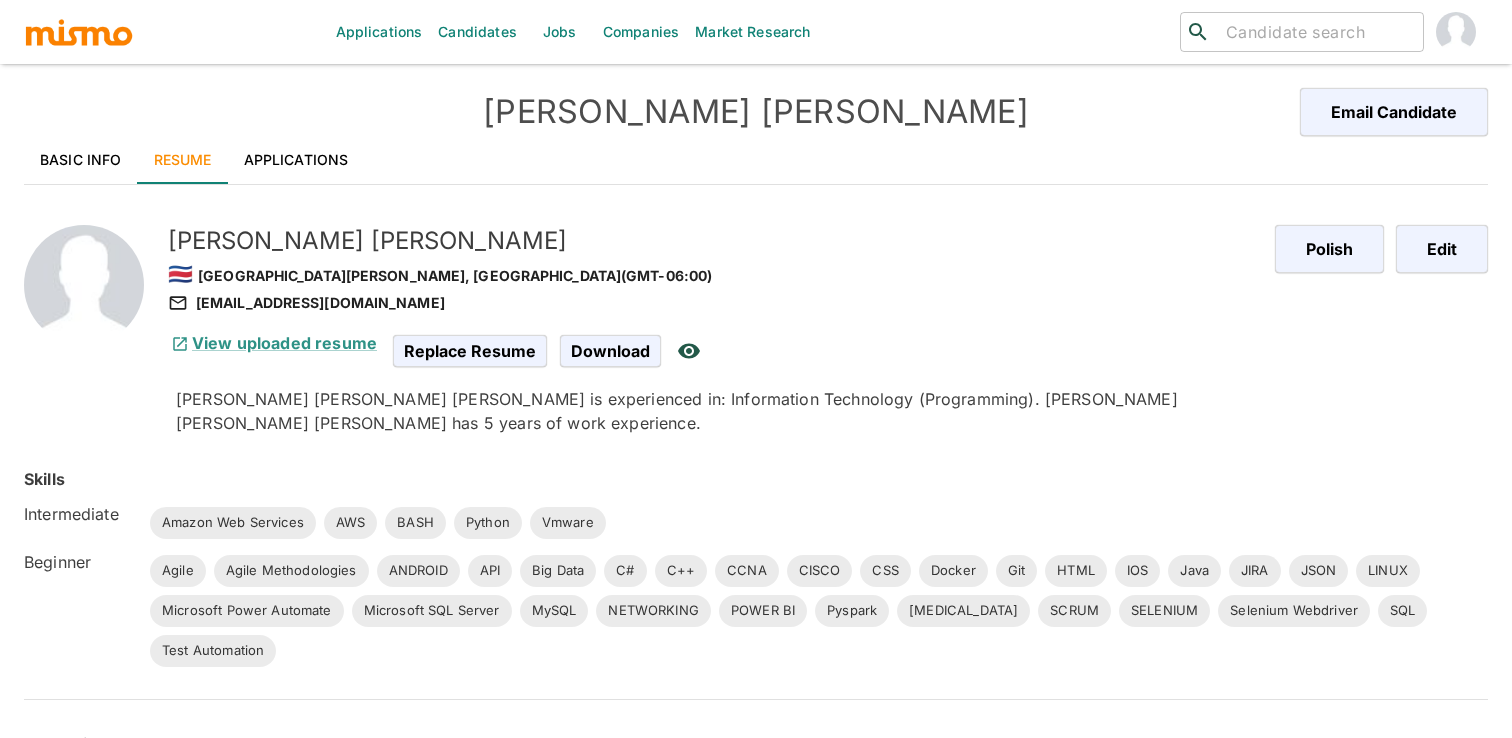click on "Candidates" at bounding box center [477, 32] 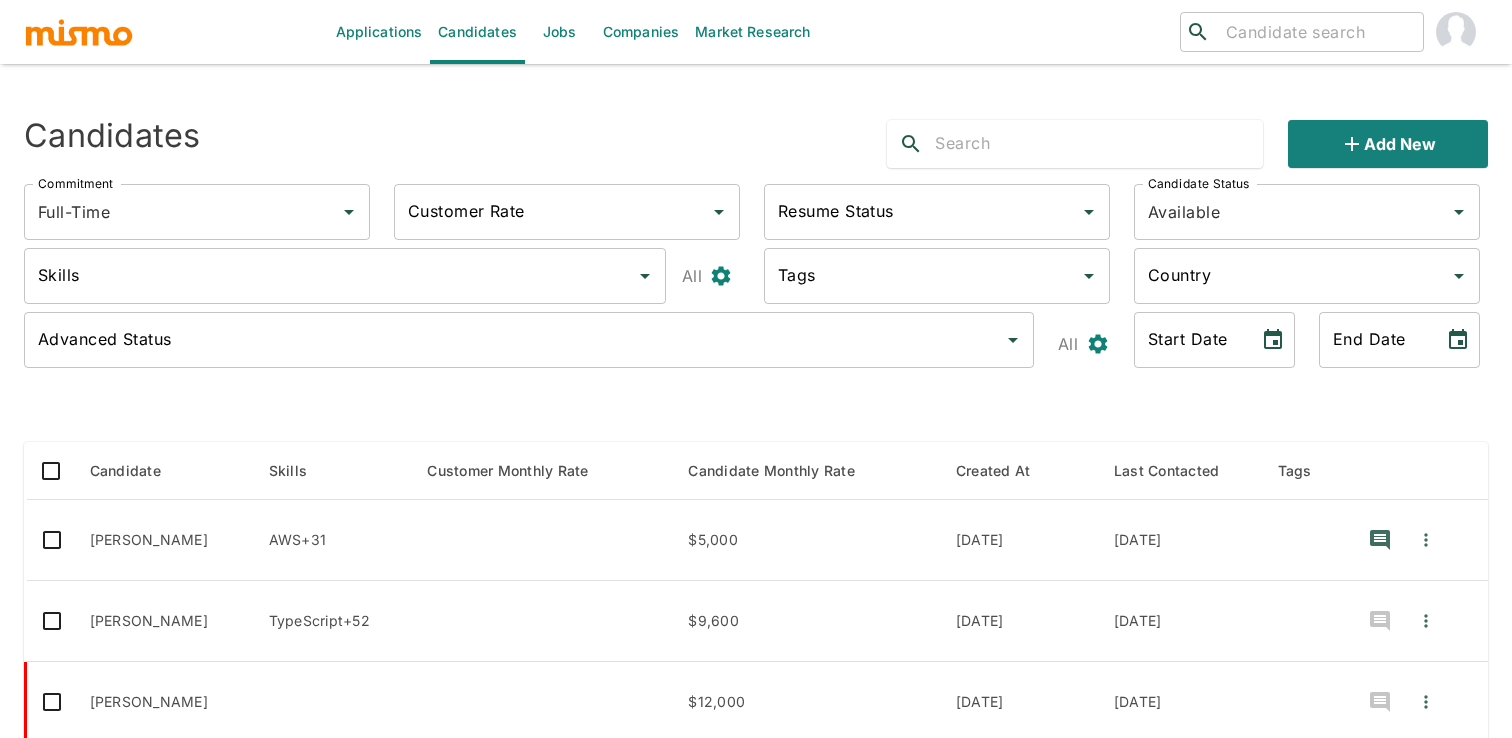 click on "Advanced Status" at bounding box center (514, 340) 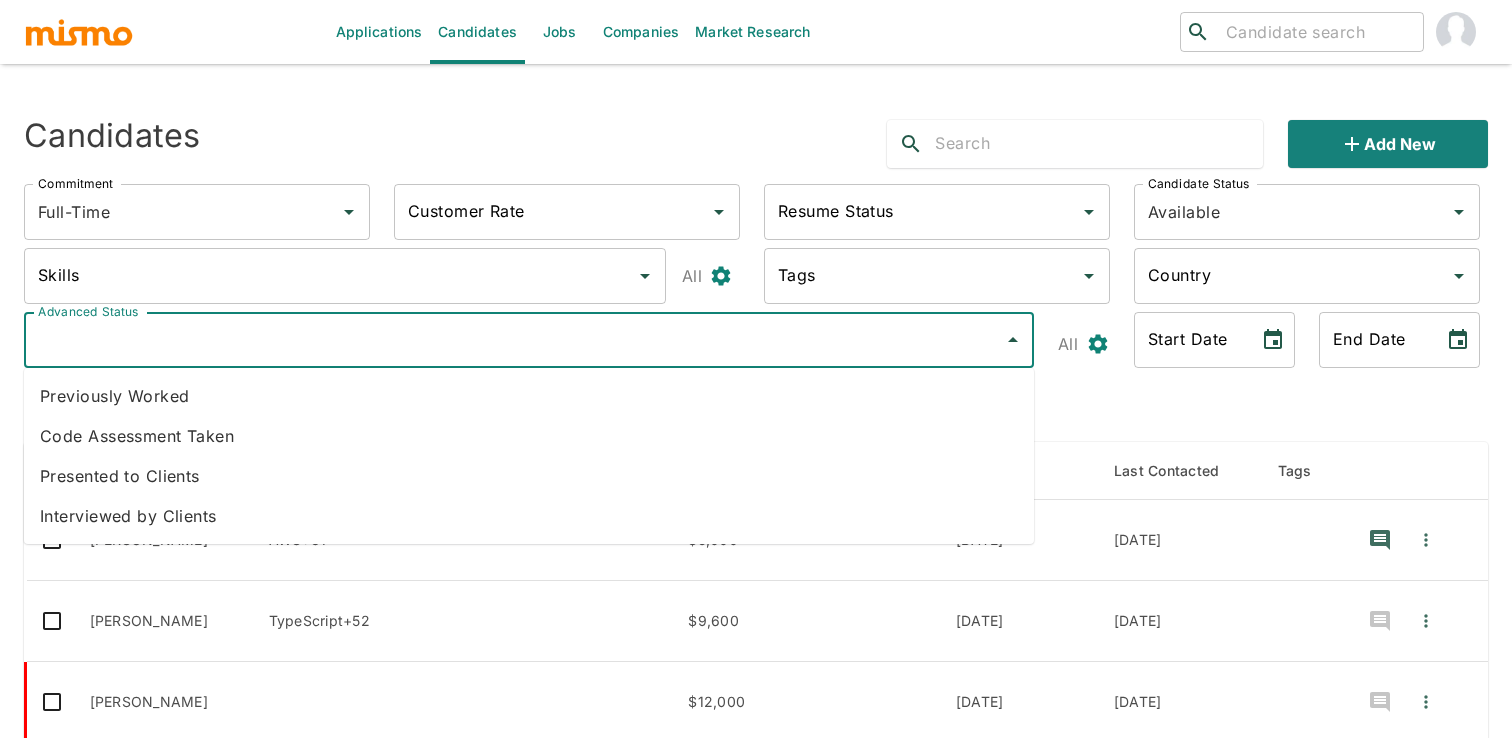 click on "Skills" at bounding box center [330, 276] 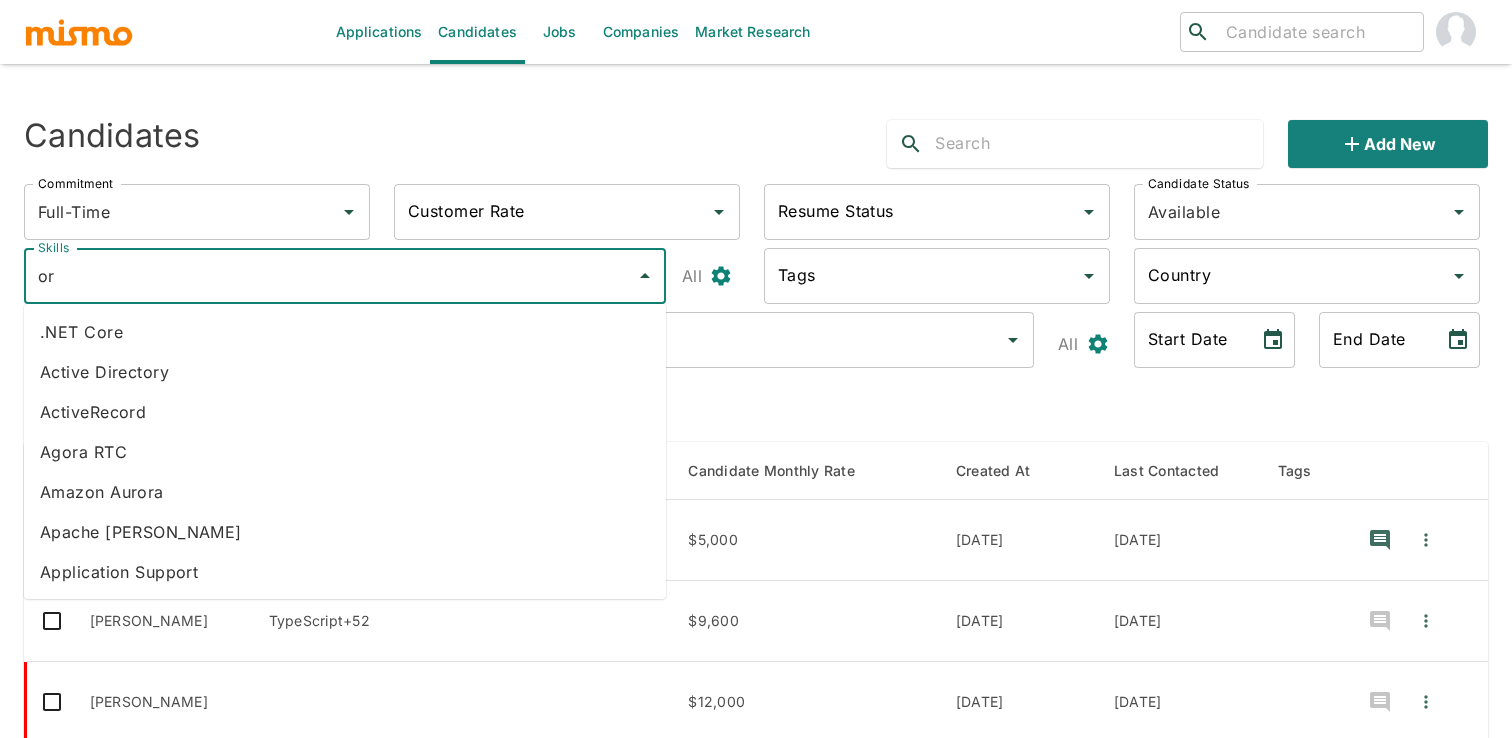 type on "o" 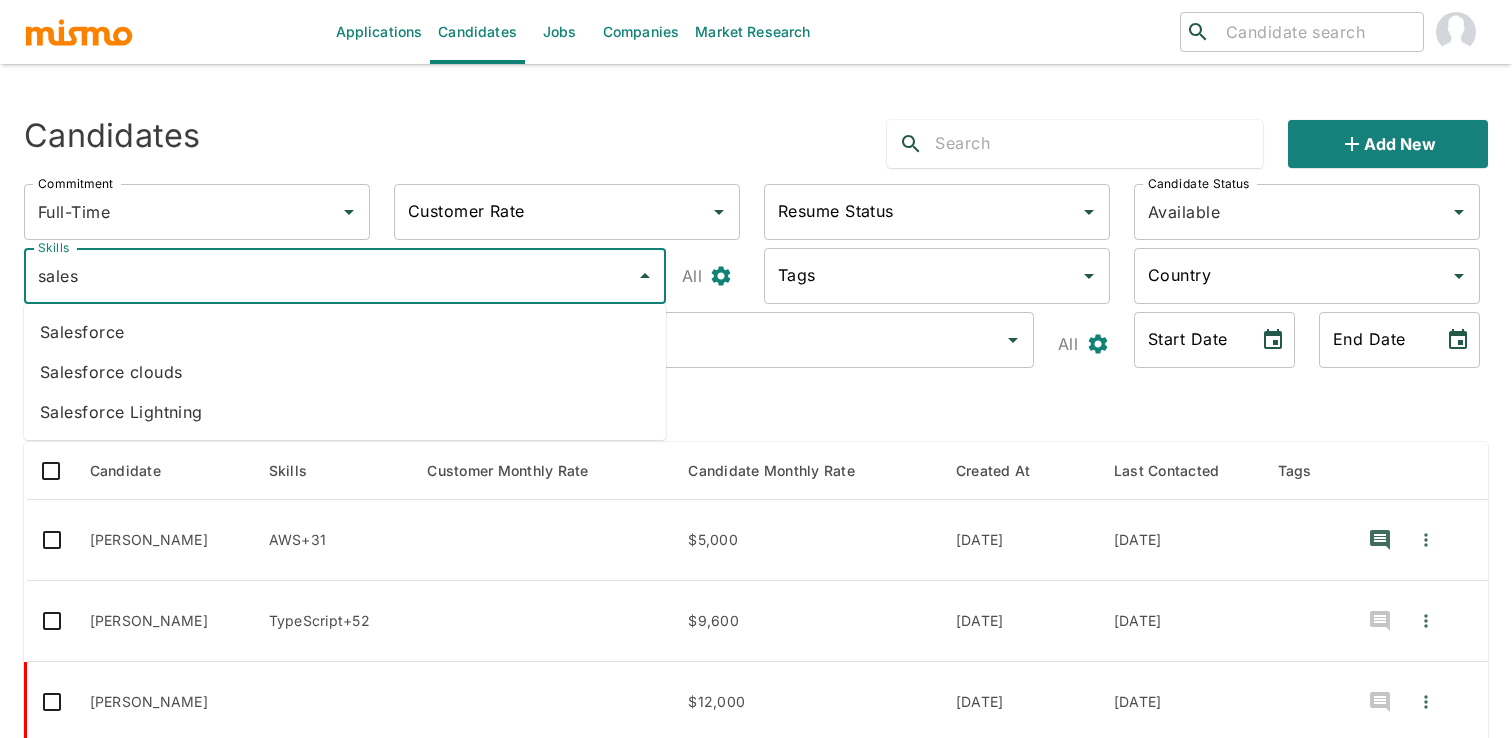 type on "salesf" 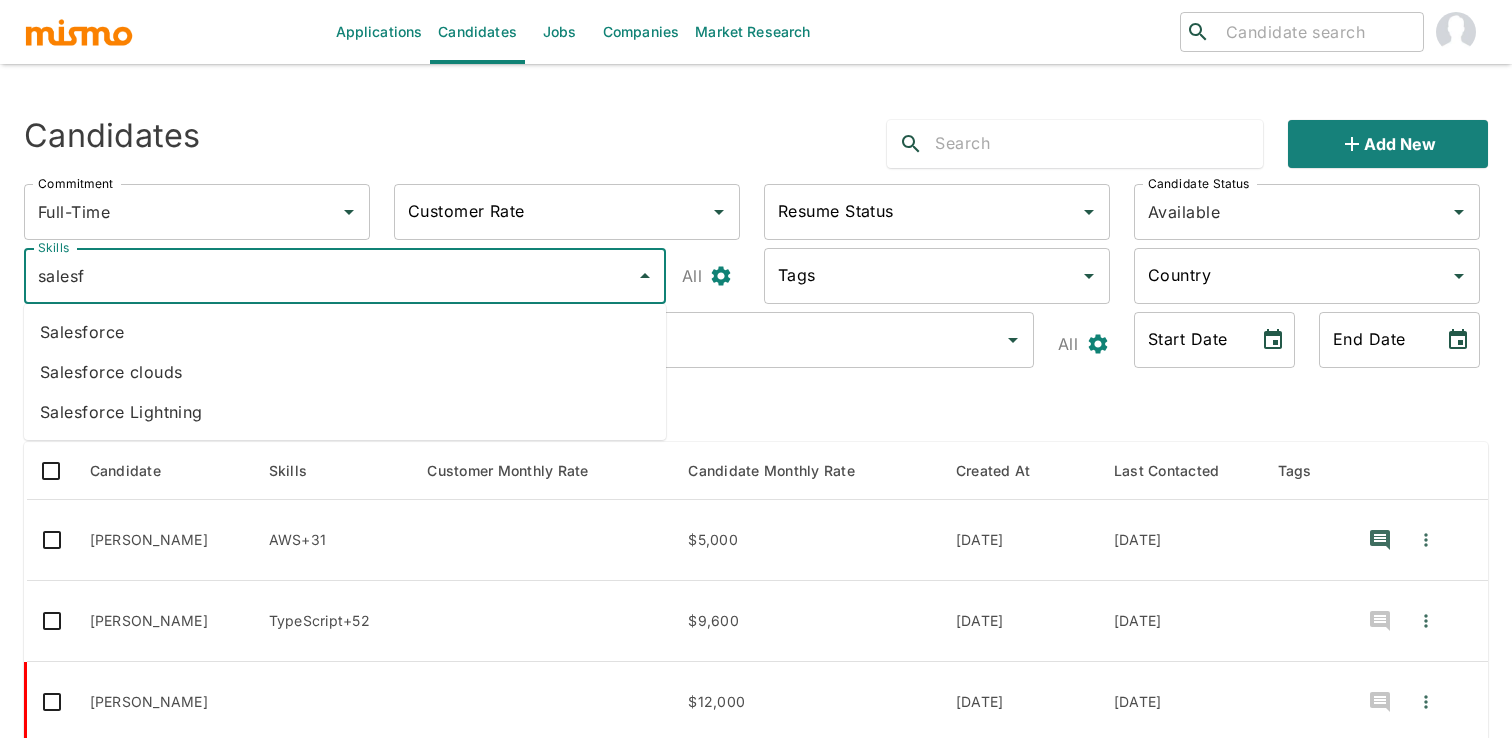 click on "Salesforce" at bounding box center [345, 332] 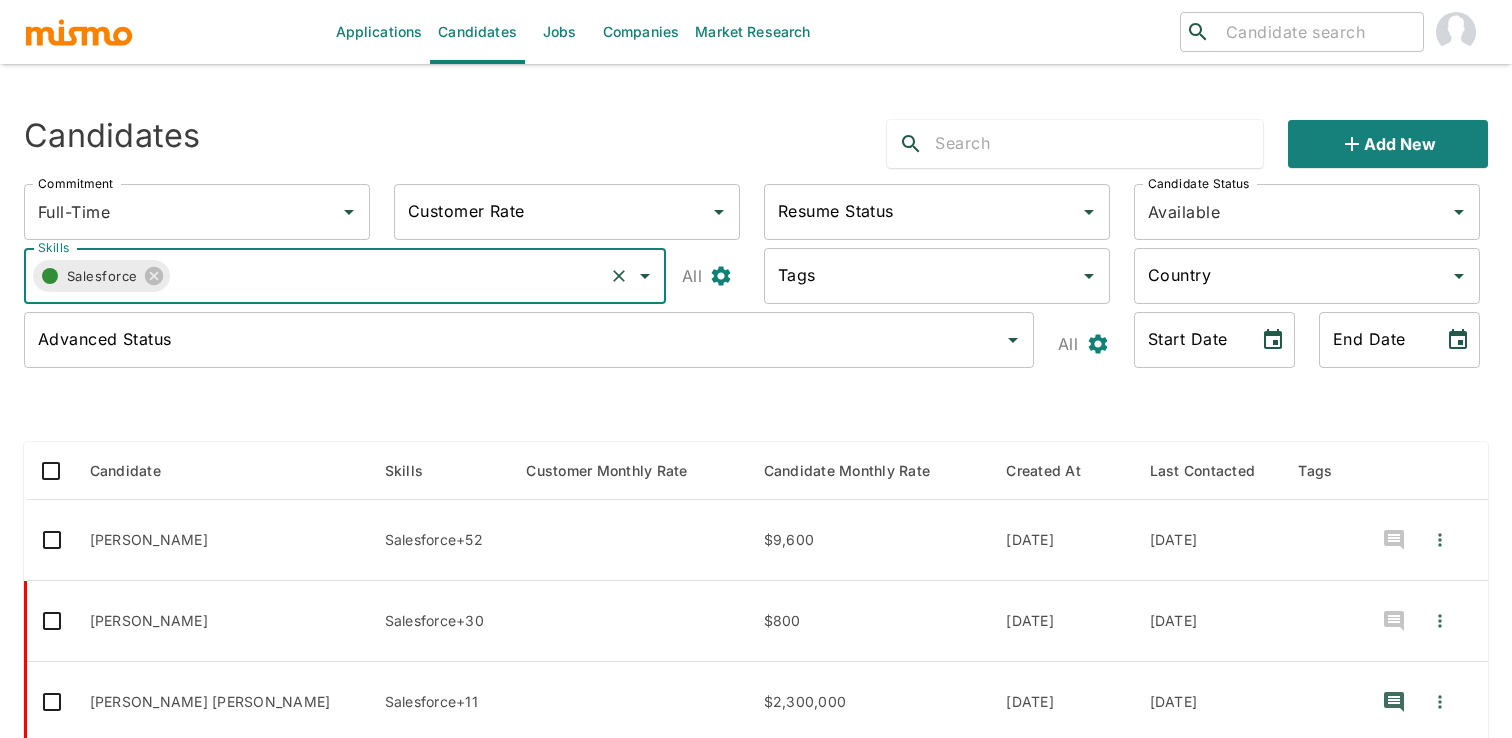 click 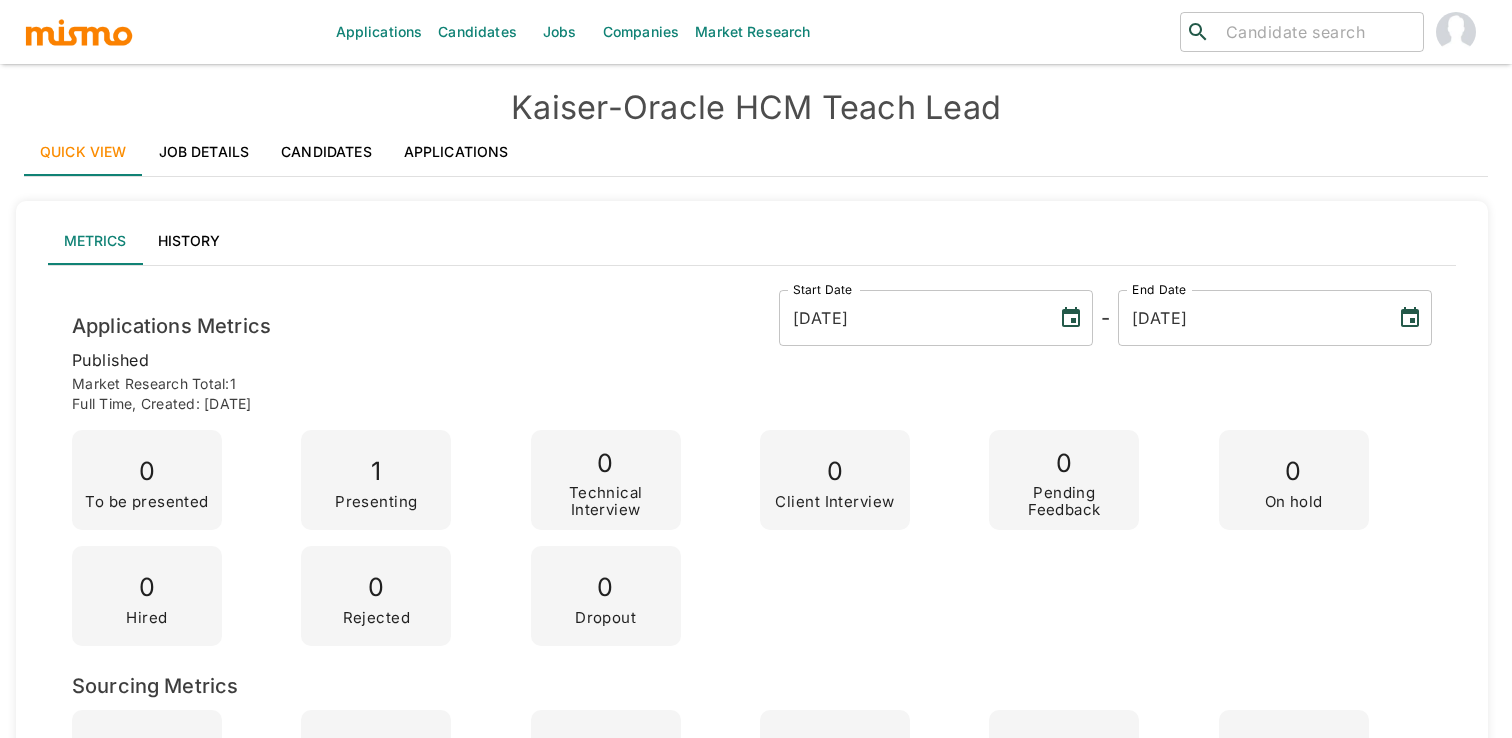 scroll, scrollTop: 0, scrollLeft: 0, axis: both 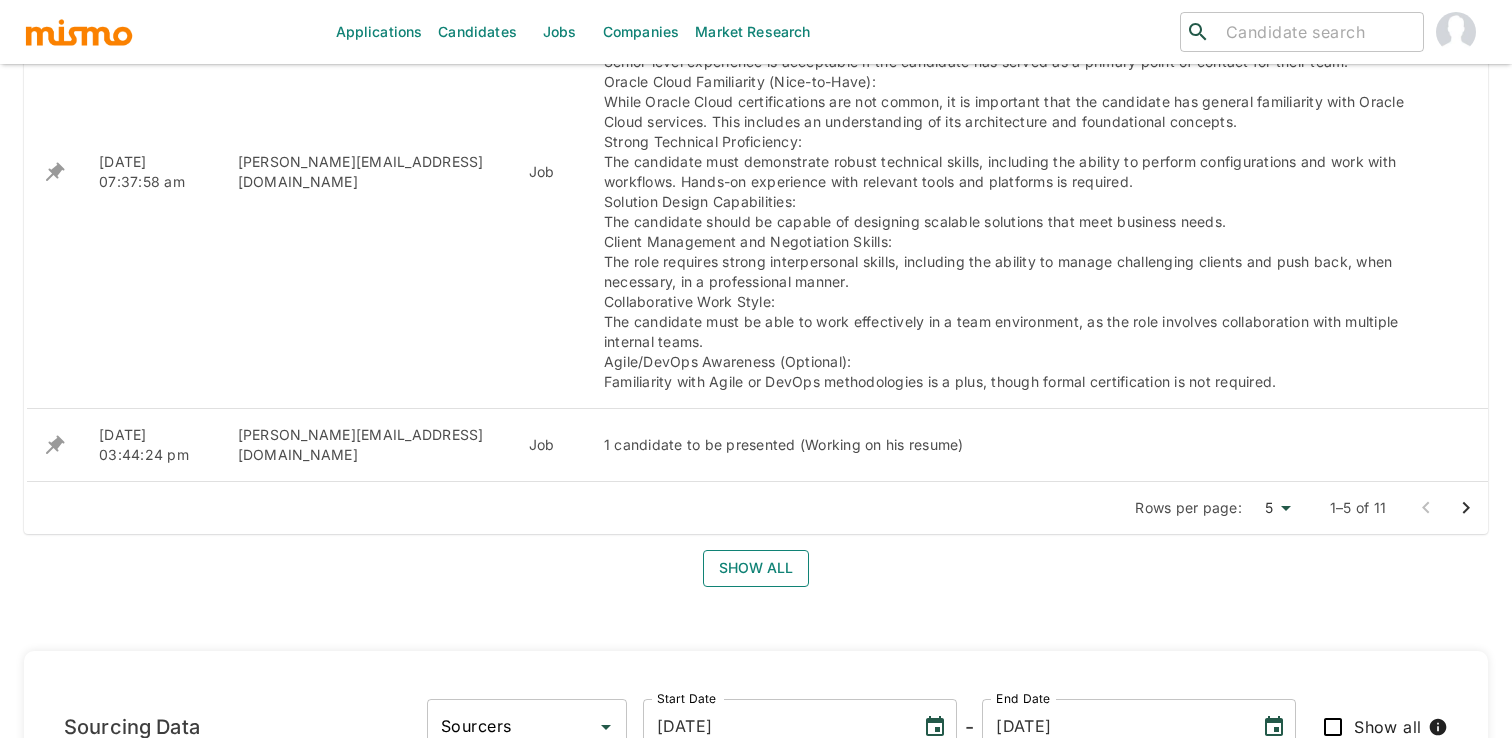 click on "Show all" at bounding box center (756, 568) 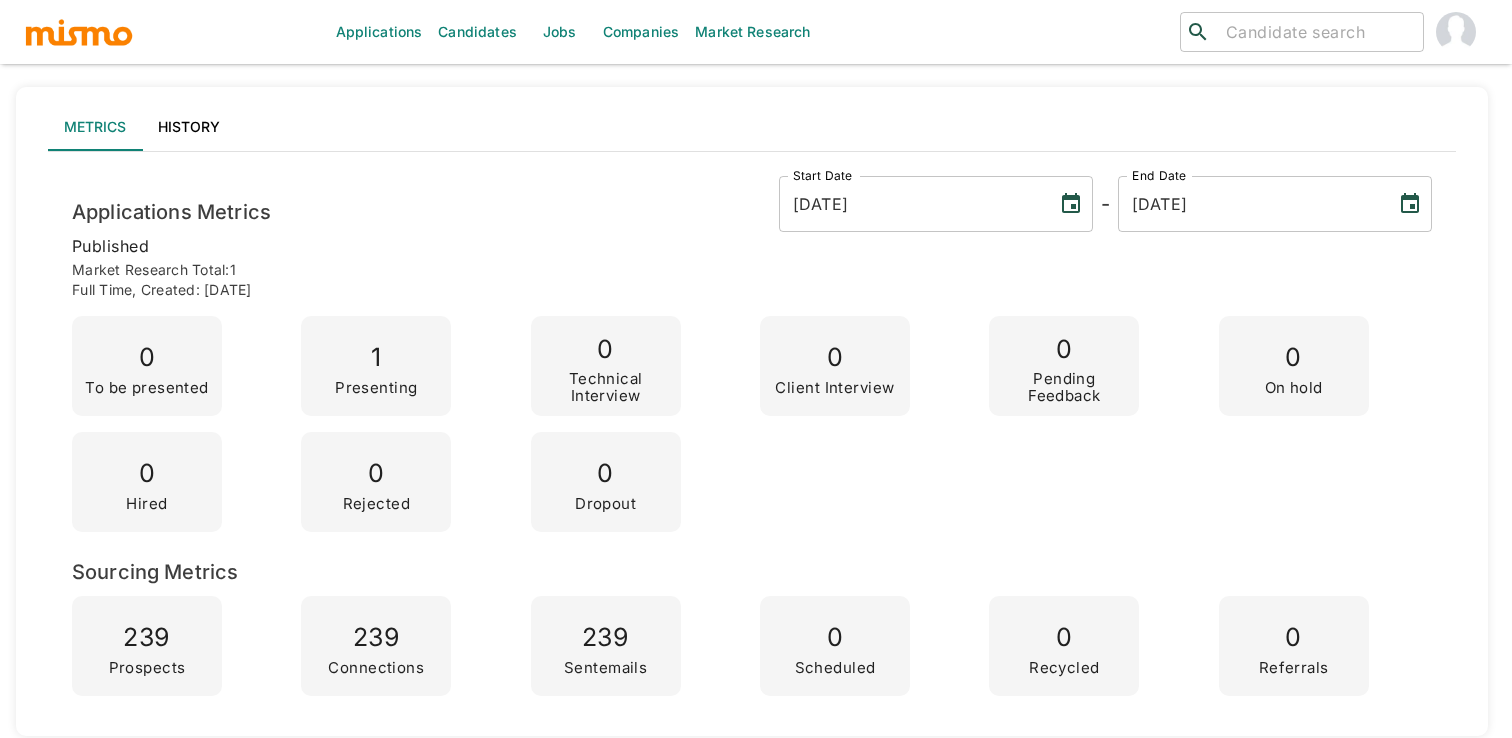 scroll, scrollTop: 113, scrollLeft: 0, axis: vertical 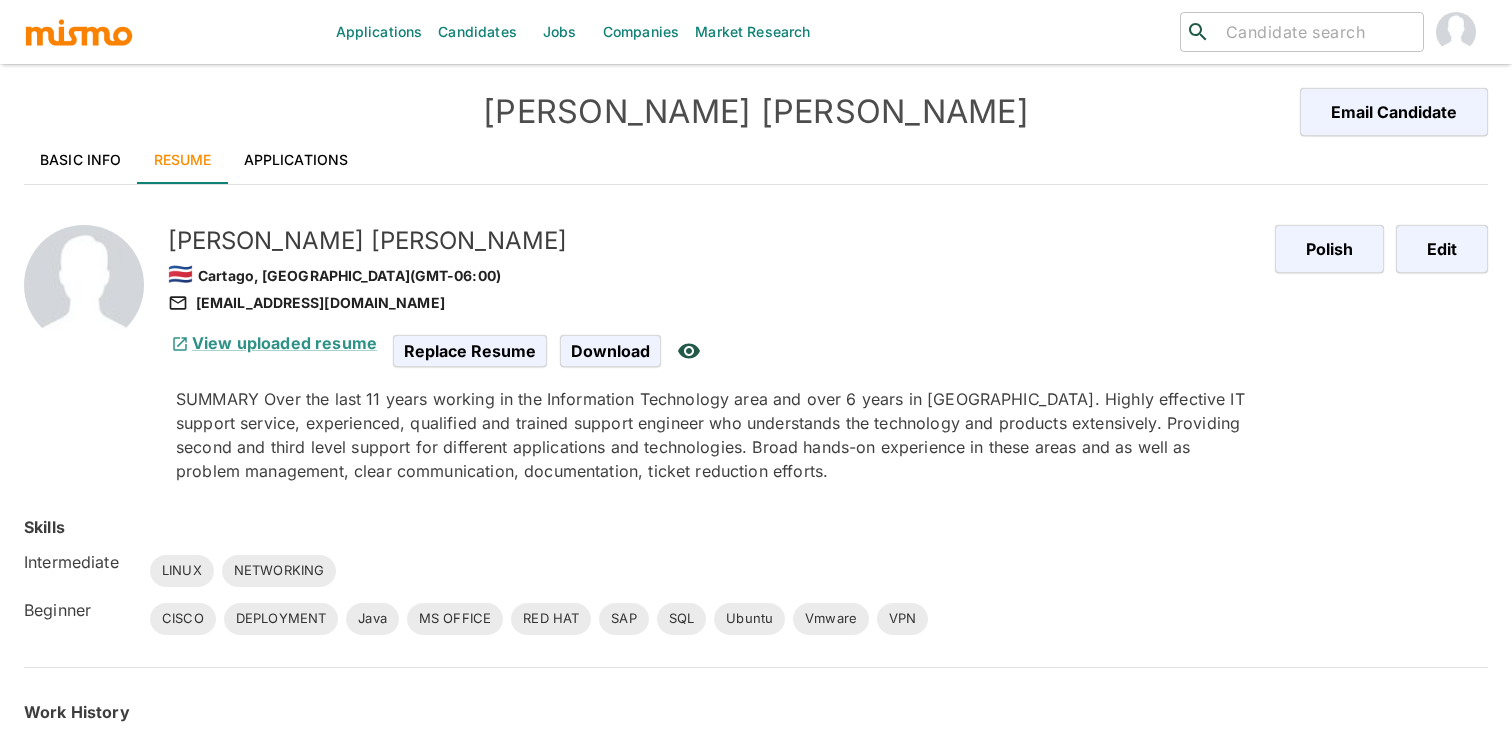 click on "Basic Info" at bounding box center [81, 160] 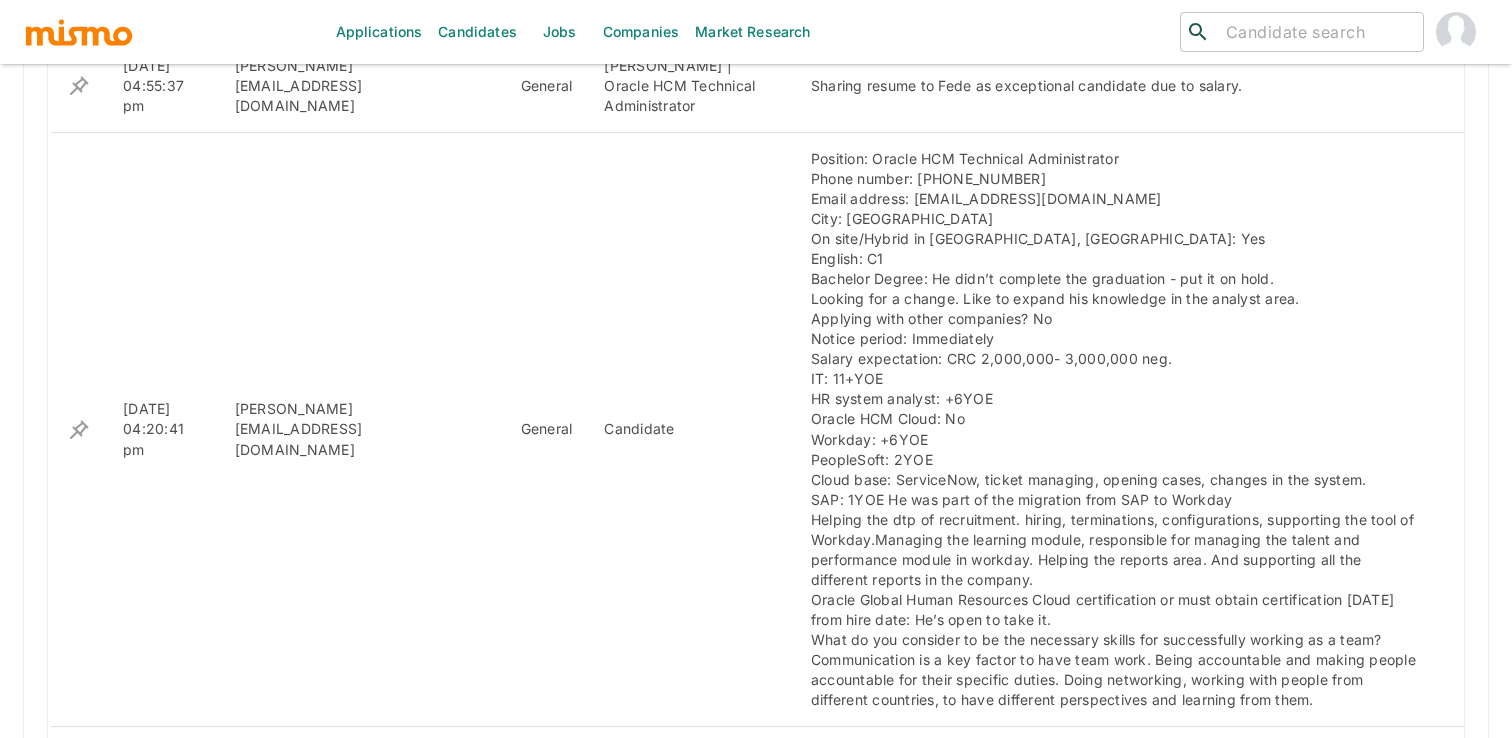 scroll, scrollTop: 1807, scrollLeft: 0, axis: vertical 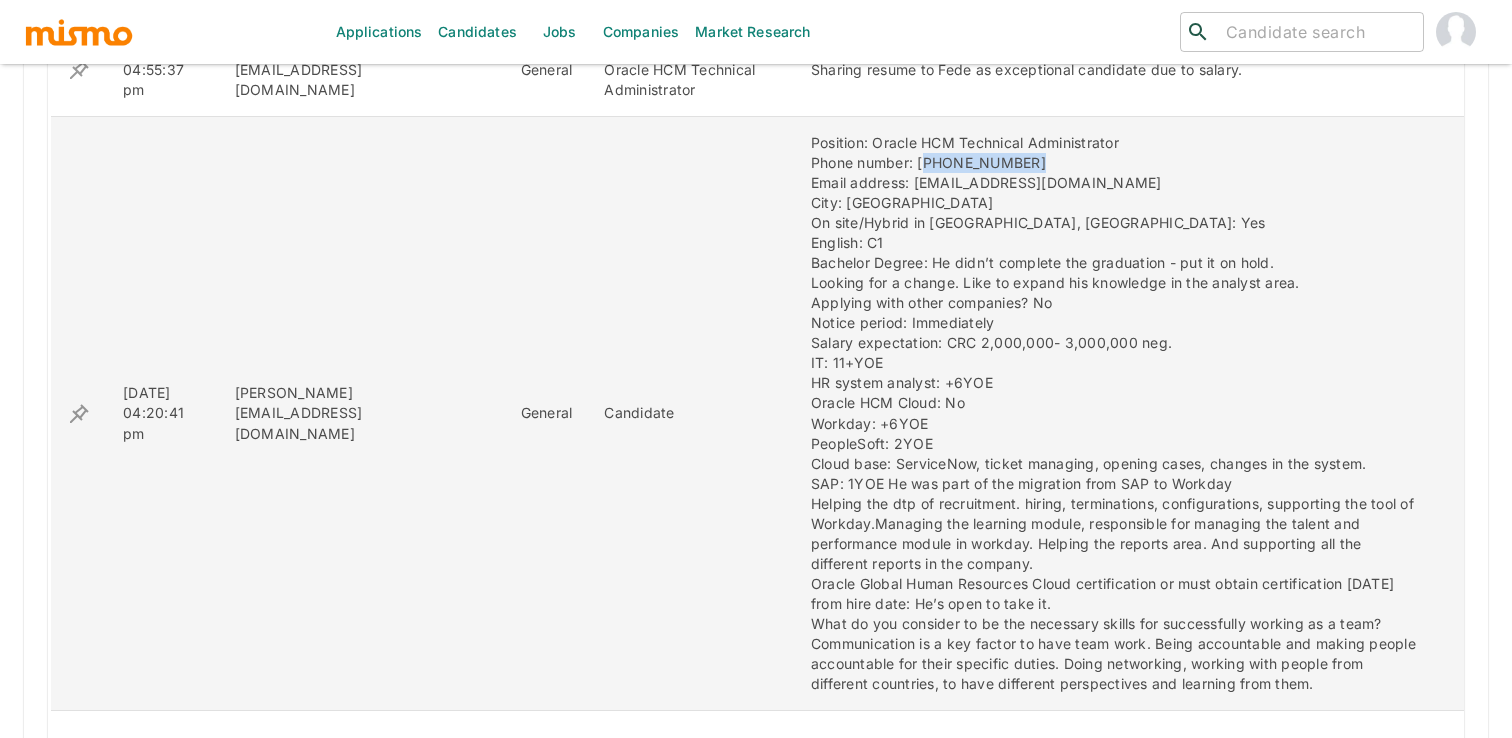 drag, startPoint x: 890, startPoint y: 165, endPoint x: 1006, endPoint y: 165, distance: 116 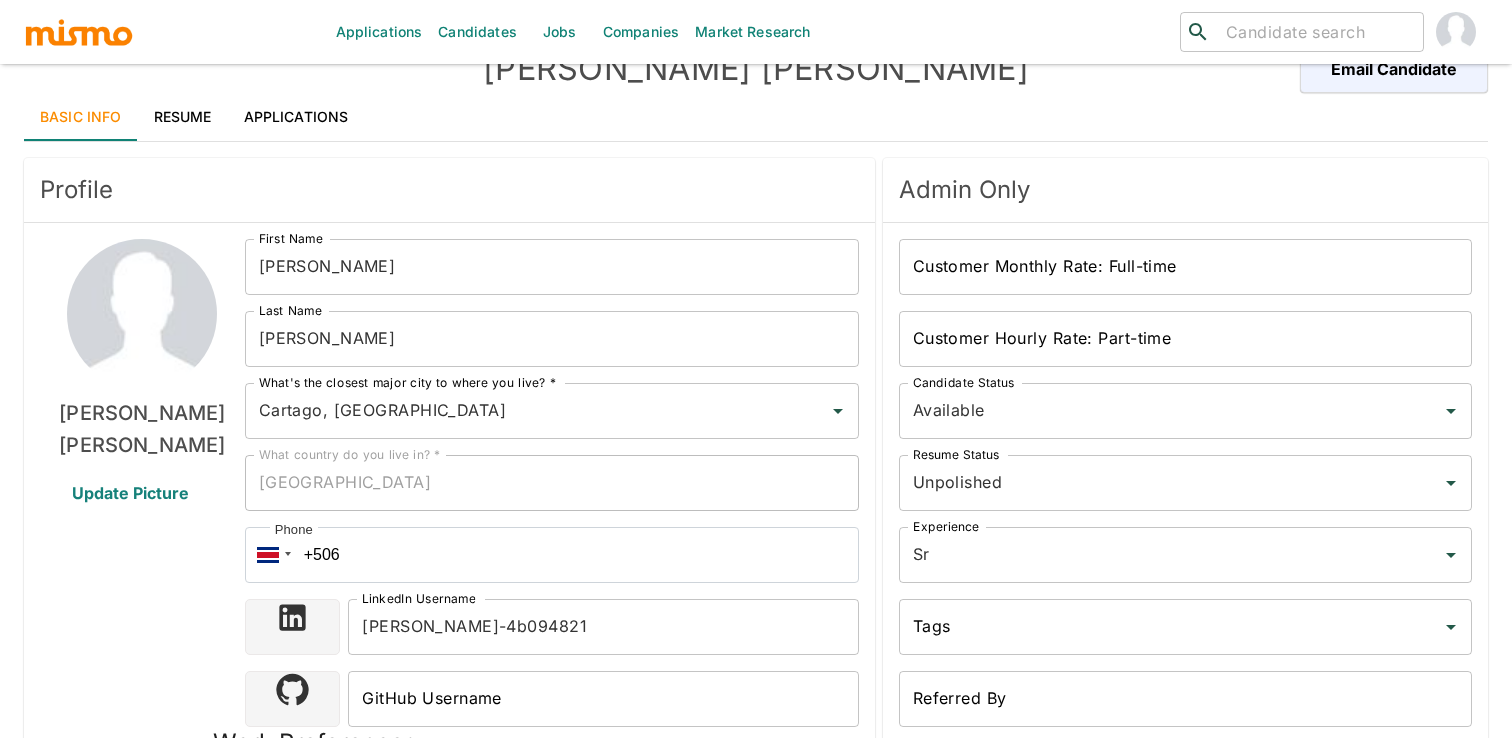 scroll, scrollTop: 0, scrollLeft: 0, axis: both 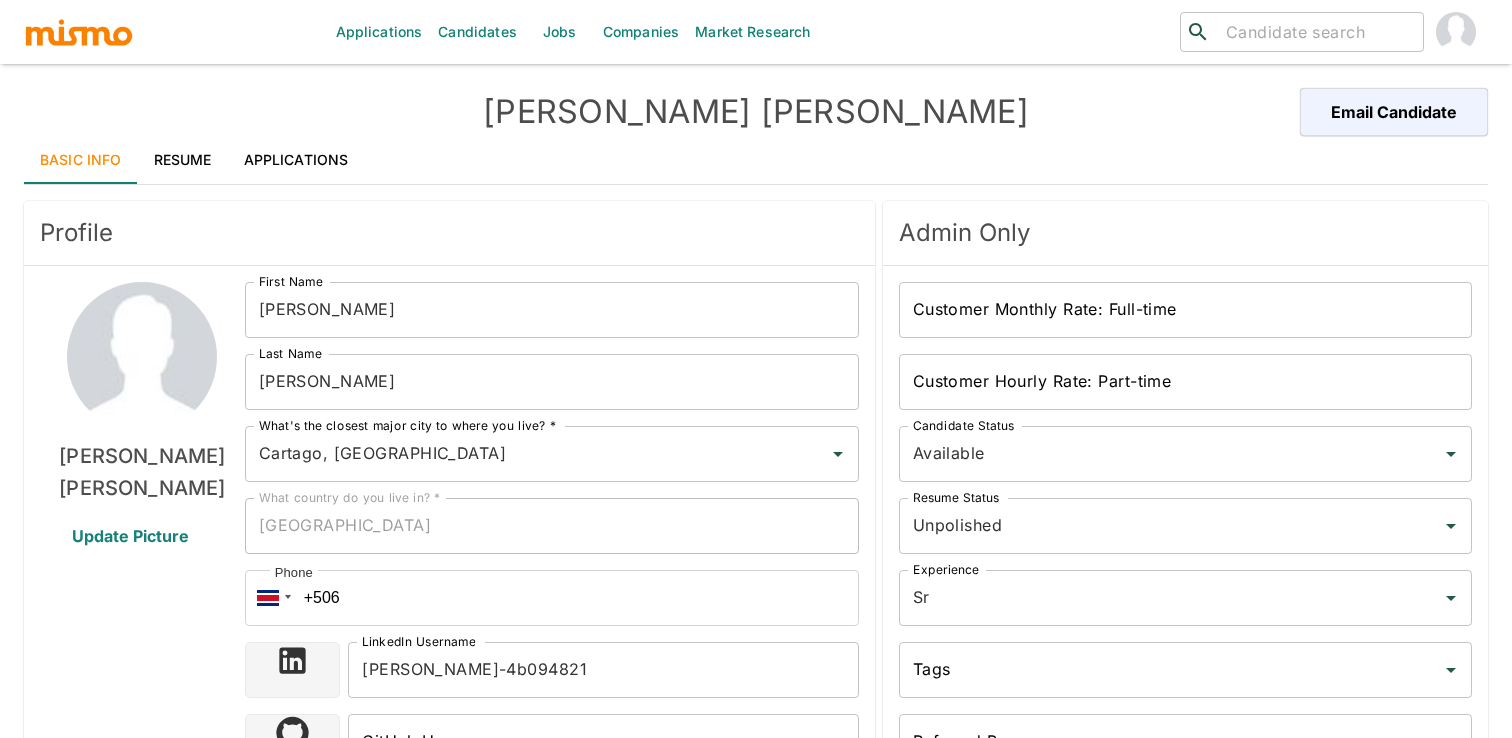 click on "Jobs" at bounding box center [560, 32] 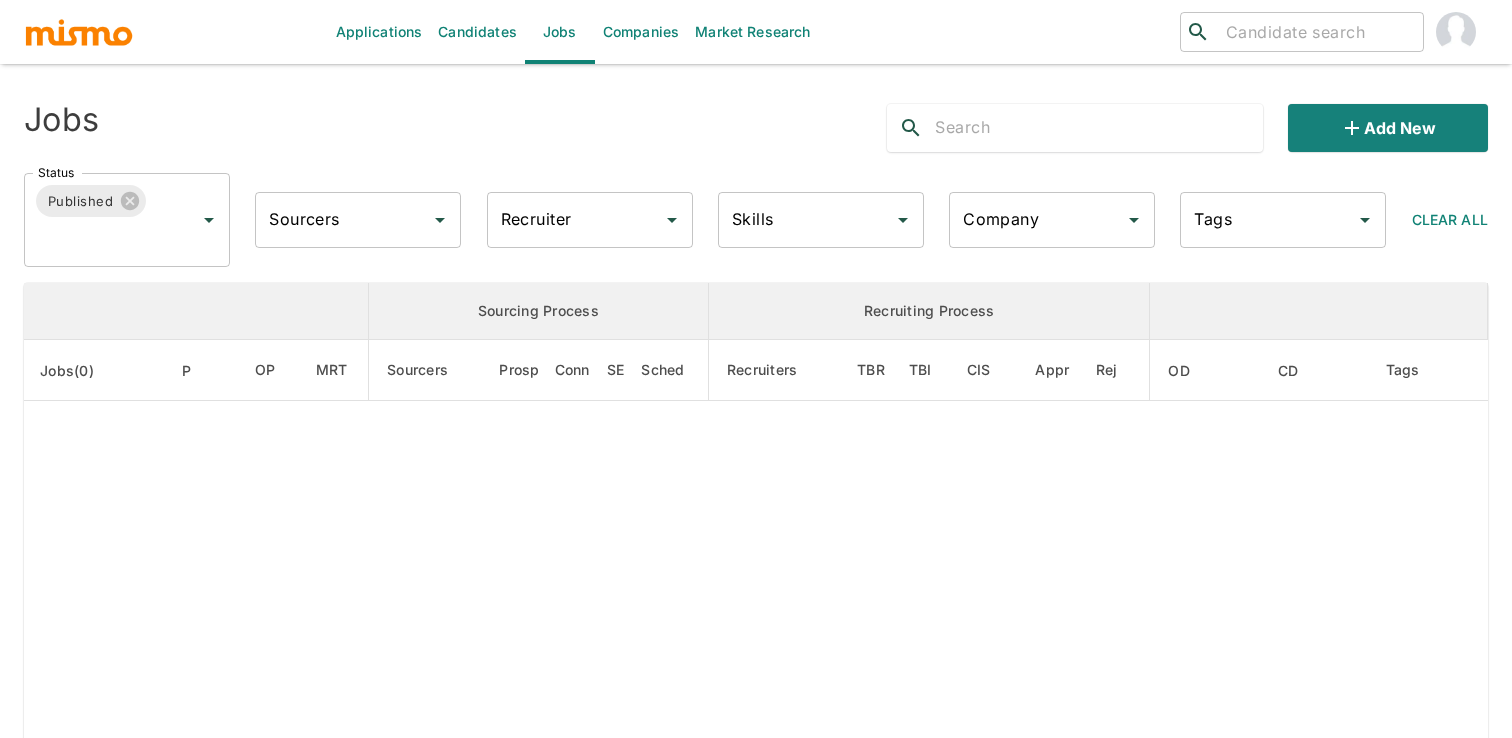 click on "Candidates" at bounding box center [477, 32] 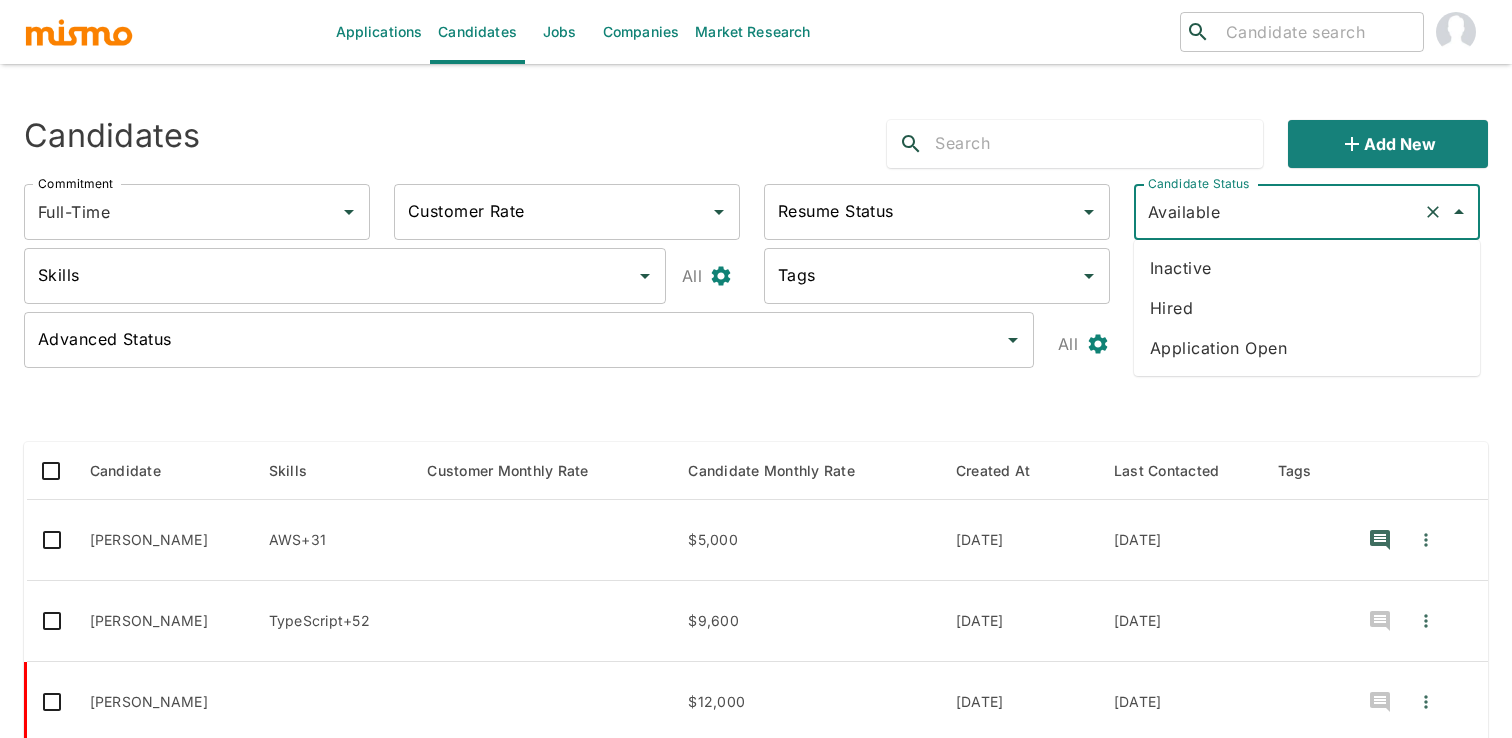 click on "Available" at bounding box center [1279, 212] 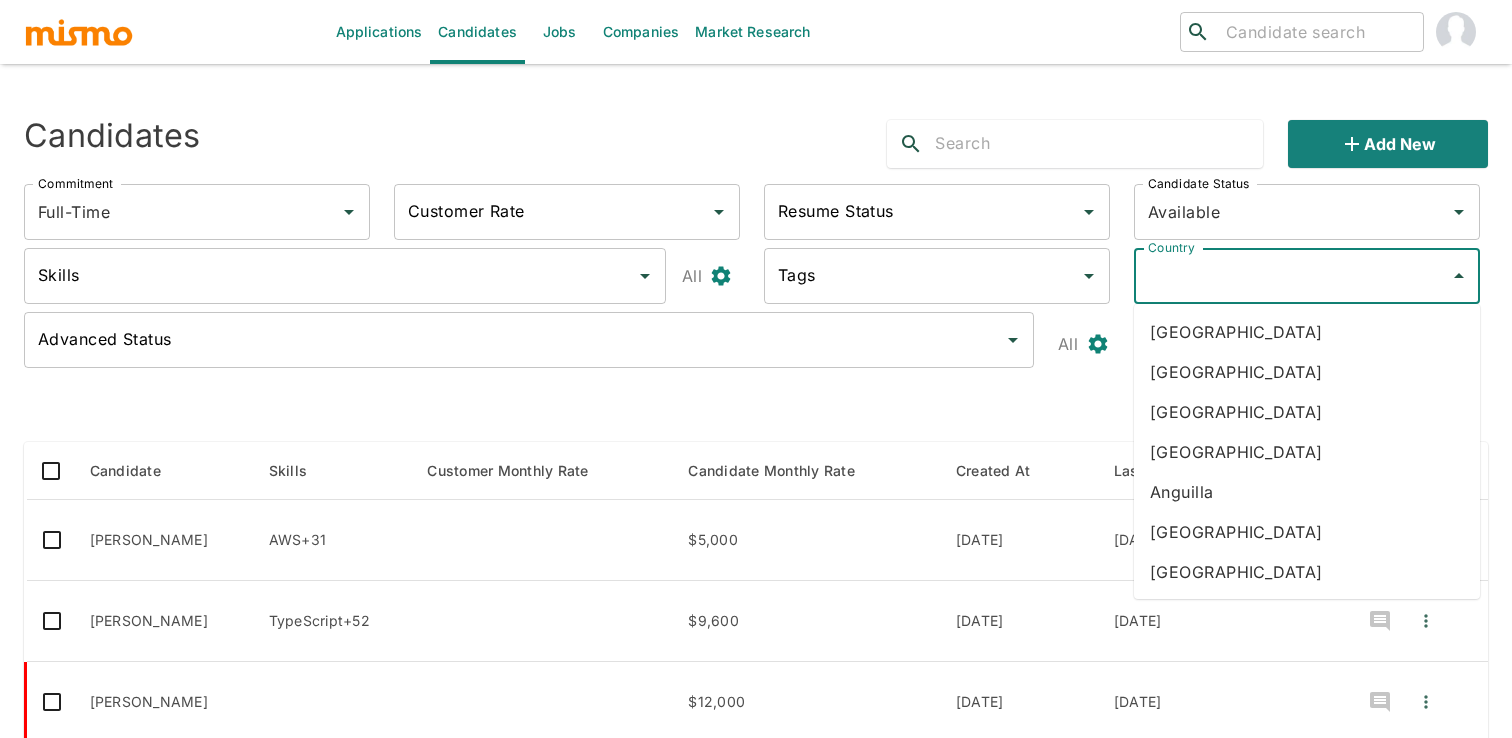 click on "Country" at bounding box center (1292, 276) 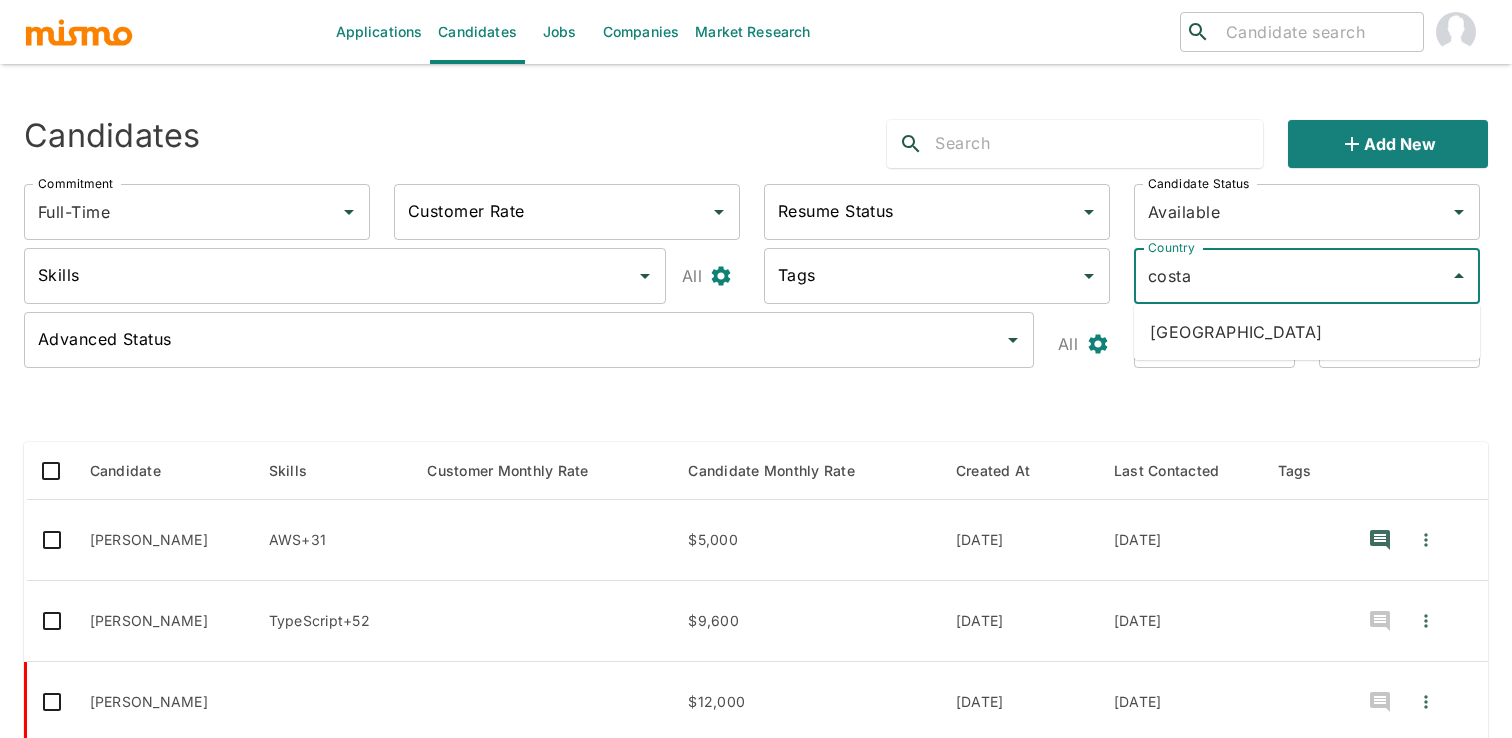 type on "costa r" 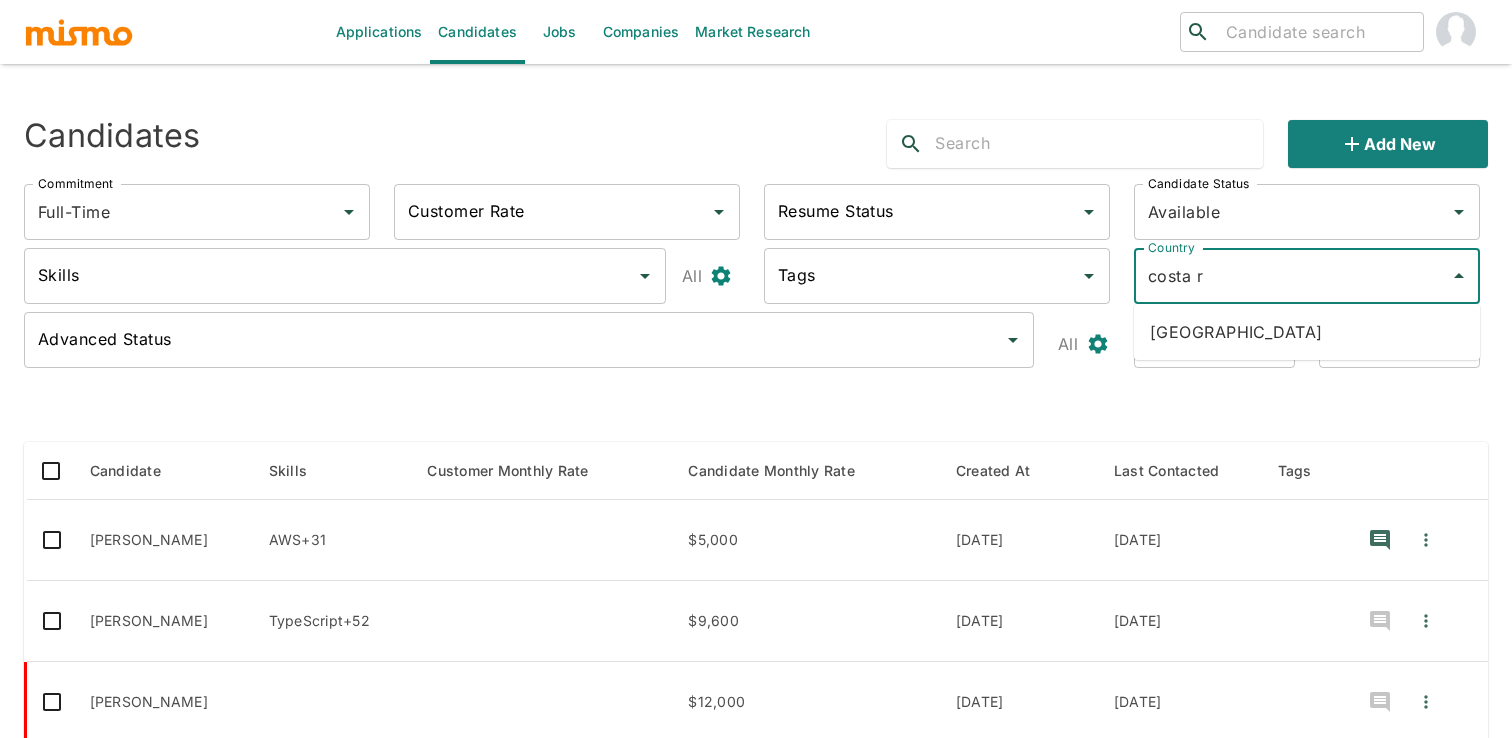 click on "Costa Rica" at bounding box center (1307, 332) 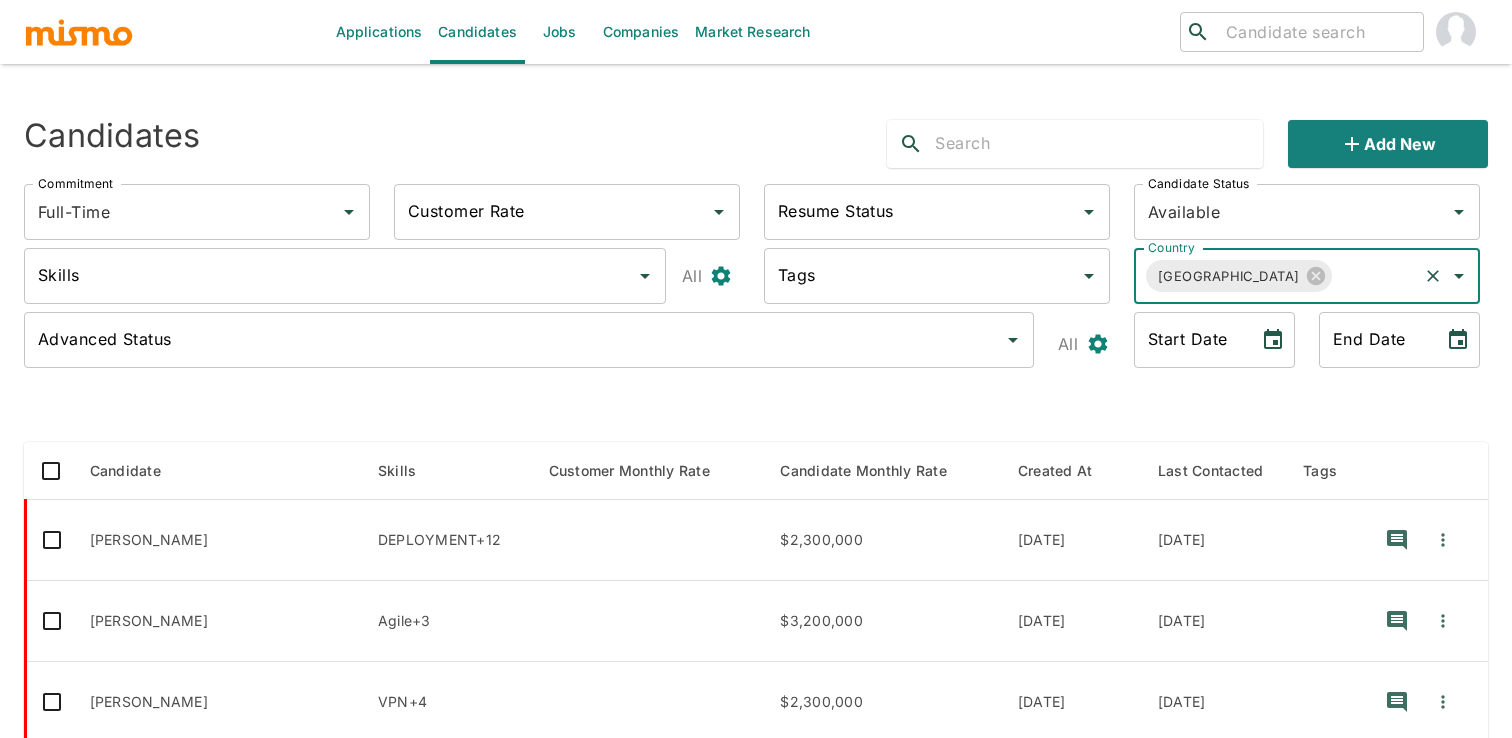click on "Tags" at bounding box center [922, 276] 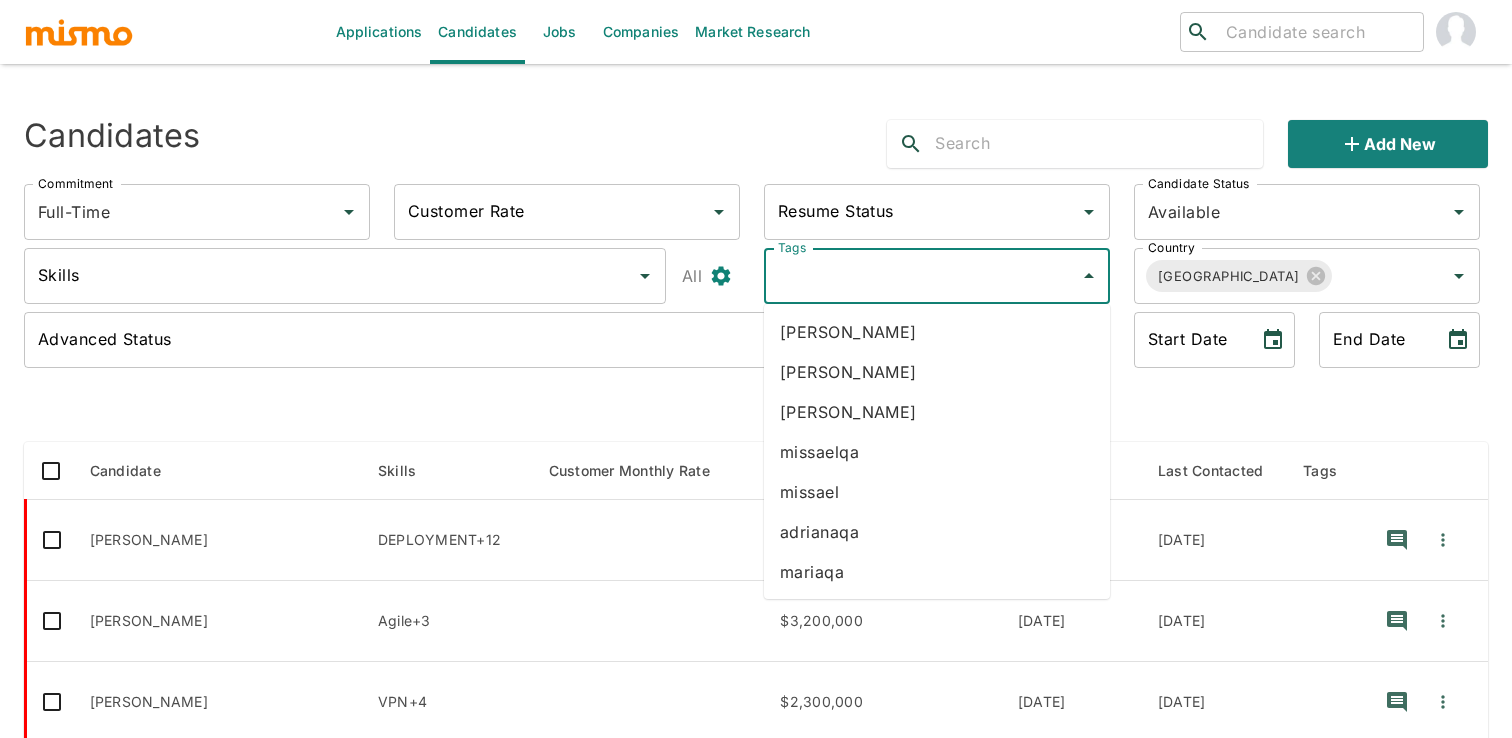 click on "Skills" at bounding box center (330, 276) 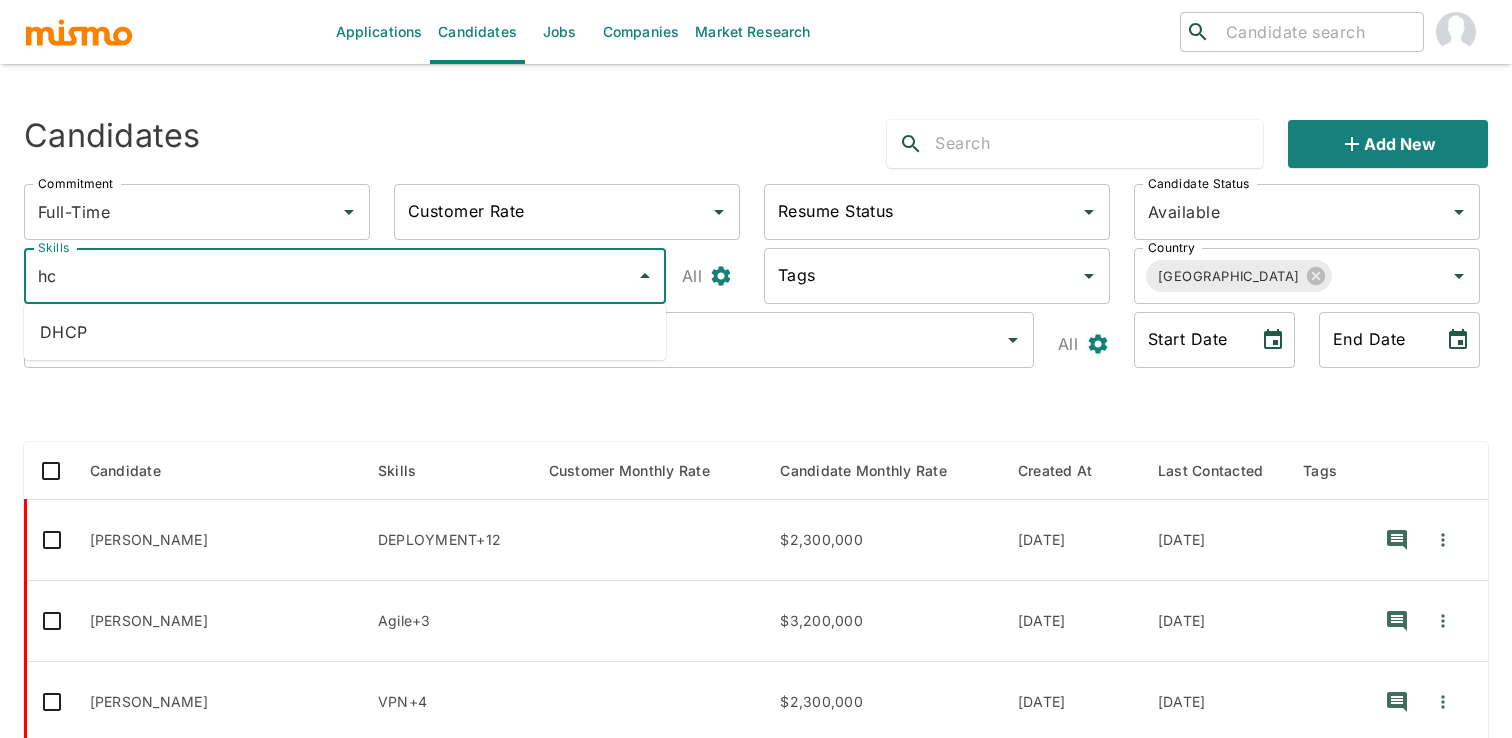 type on "h" 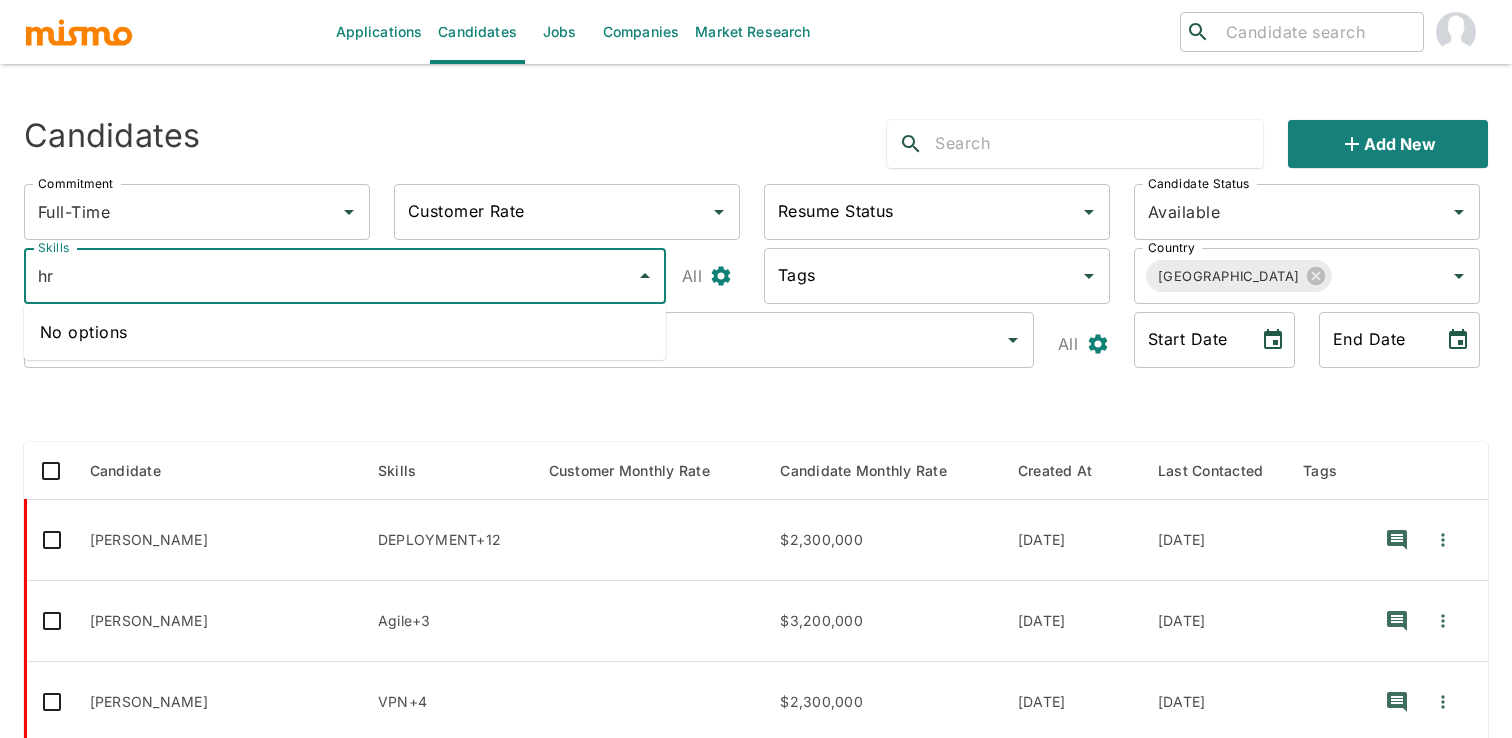 type on "h" 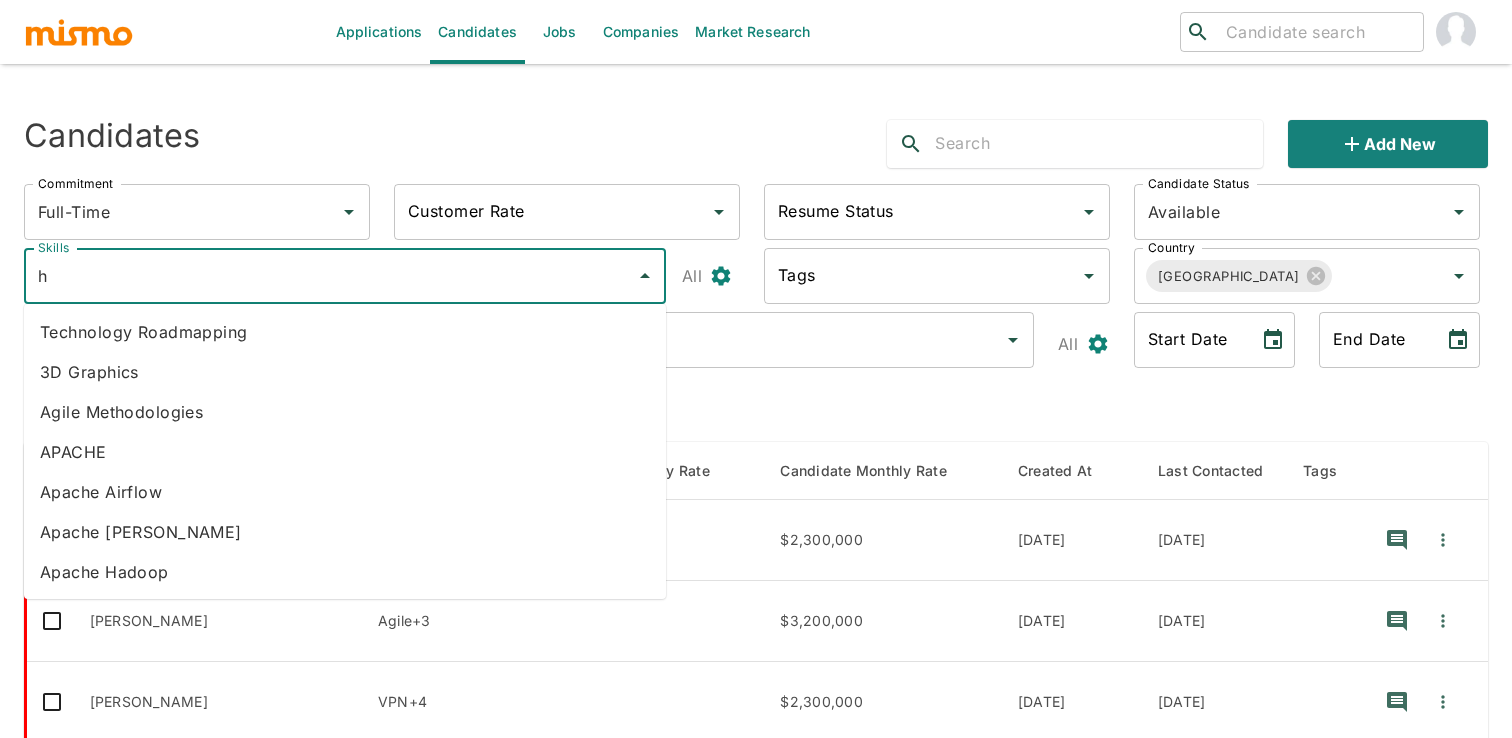 type 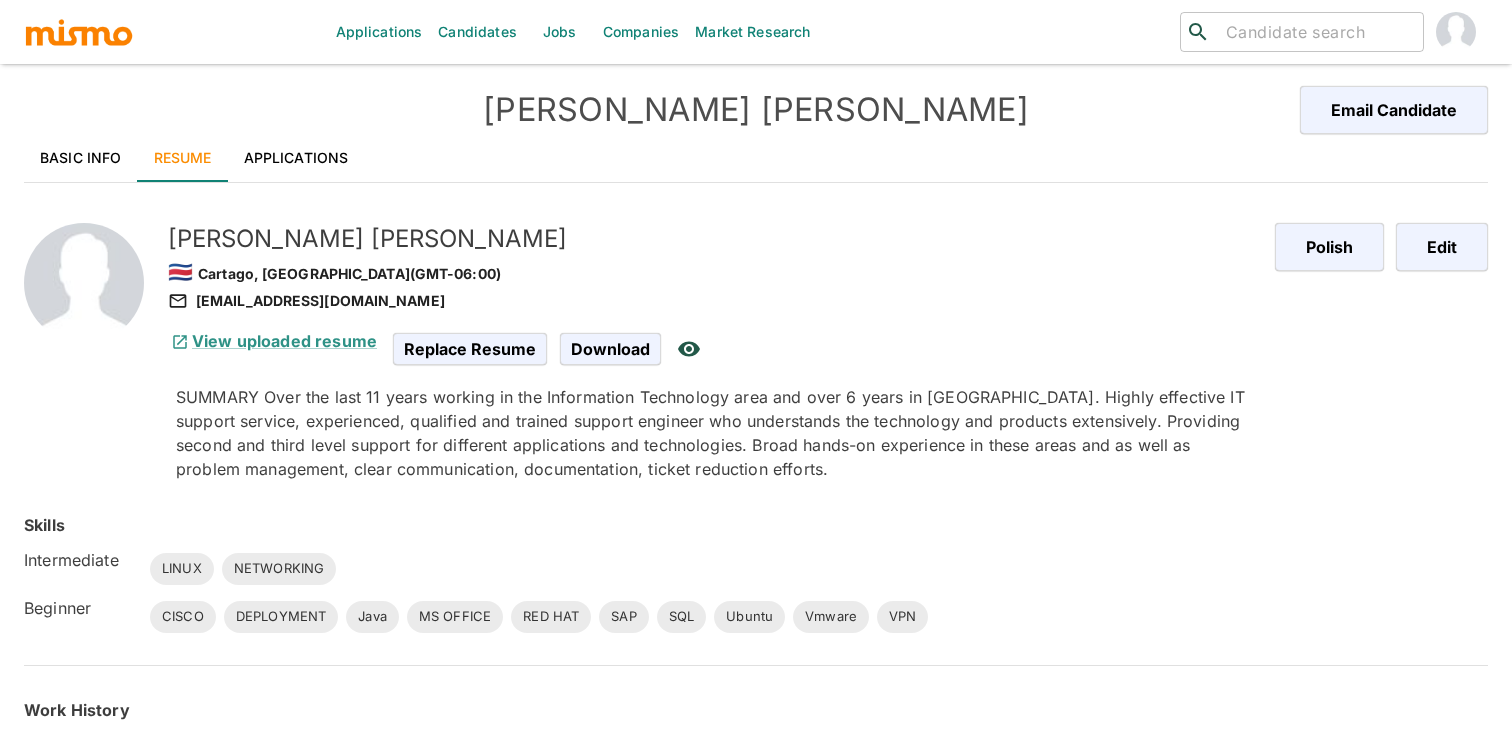 scroll, scrollTop: 0, scrollLeft: 0, axis: both 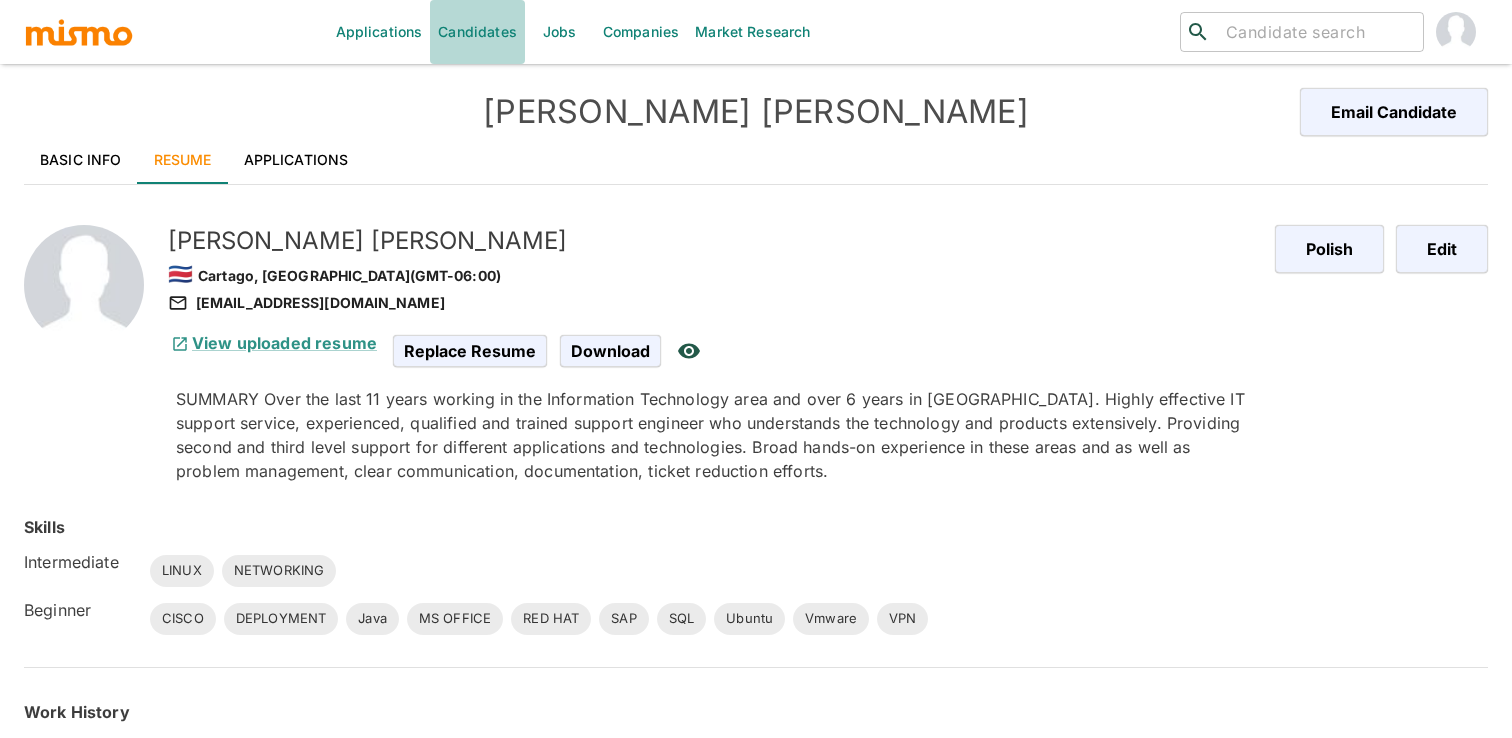 click on "Candidates" at bounding box center [477, 32] 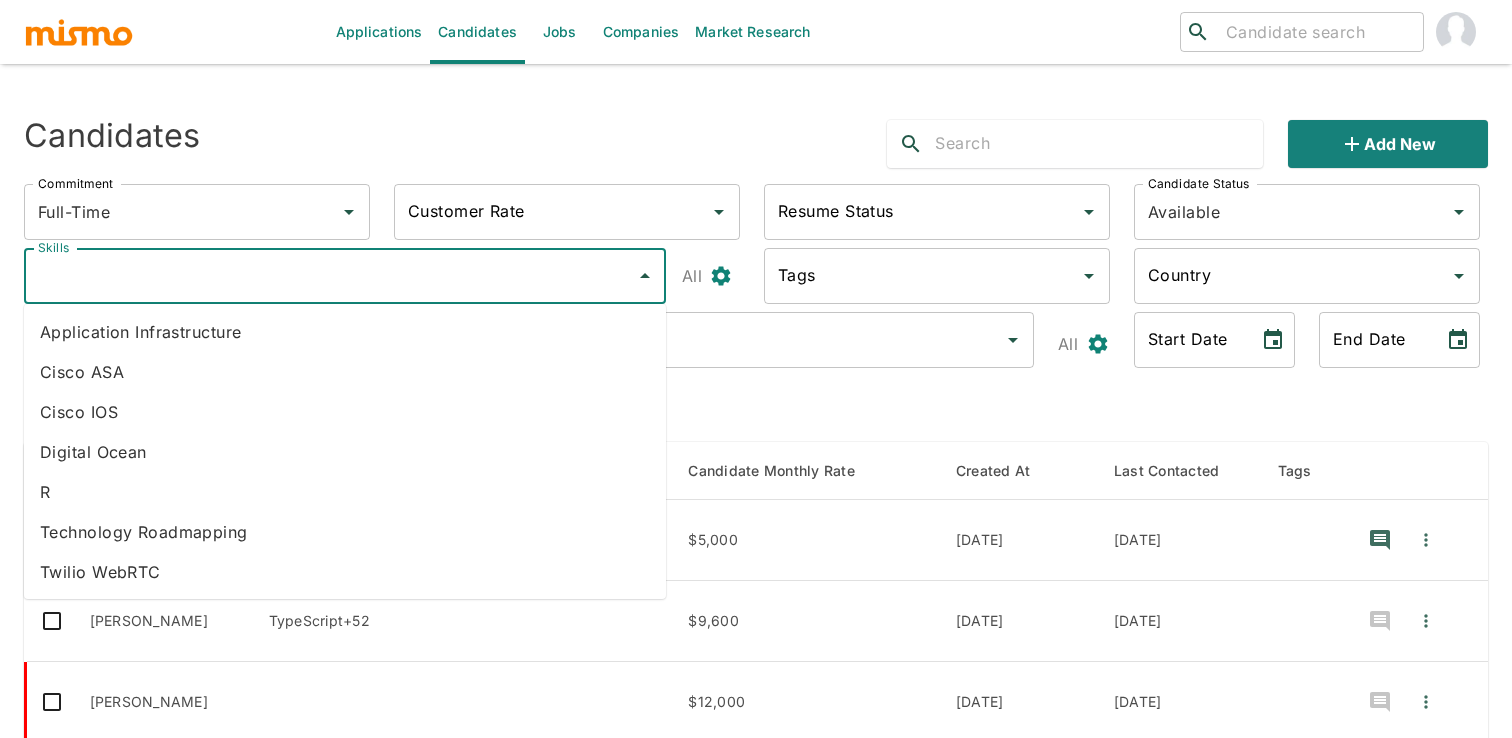 click on "Skills" at bounding box center [330, 276] 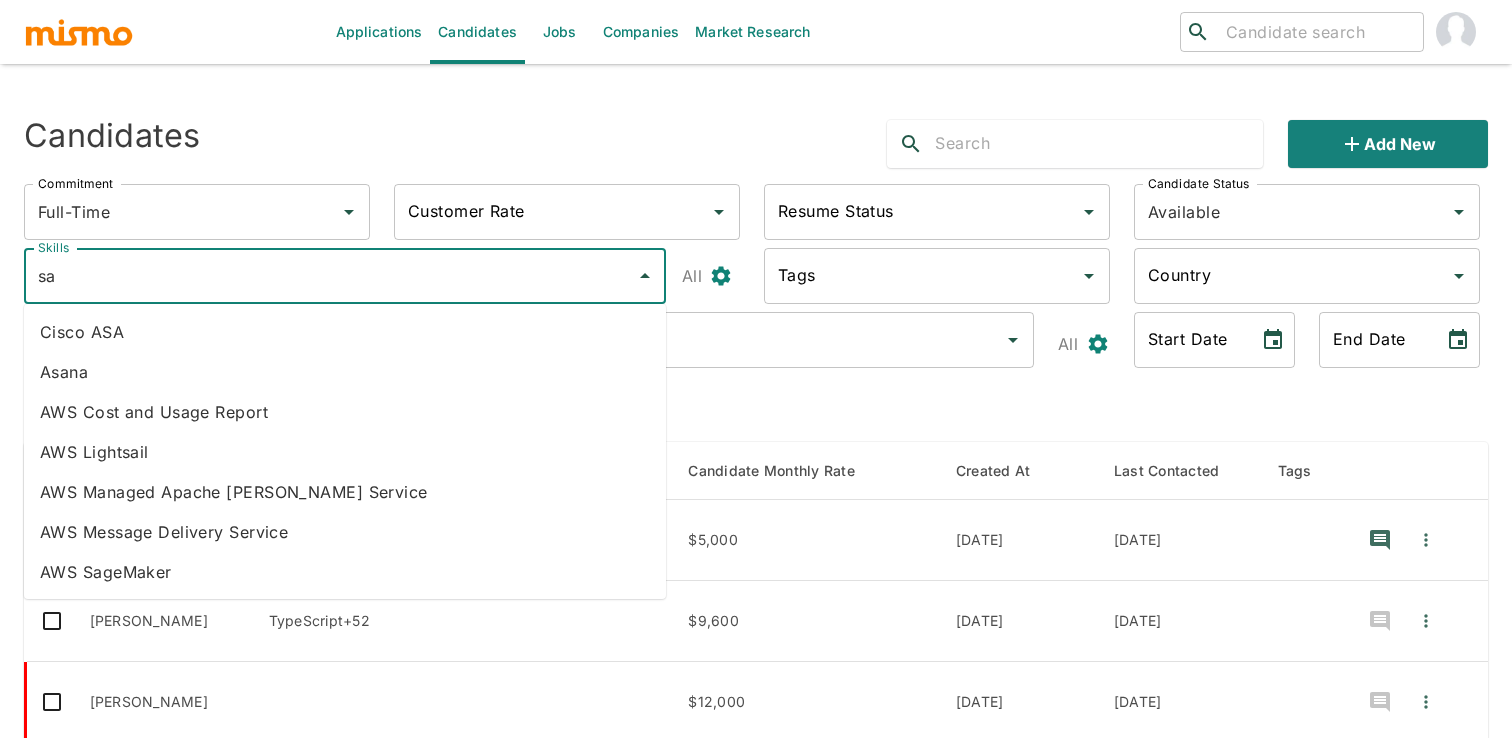 type on "sap" 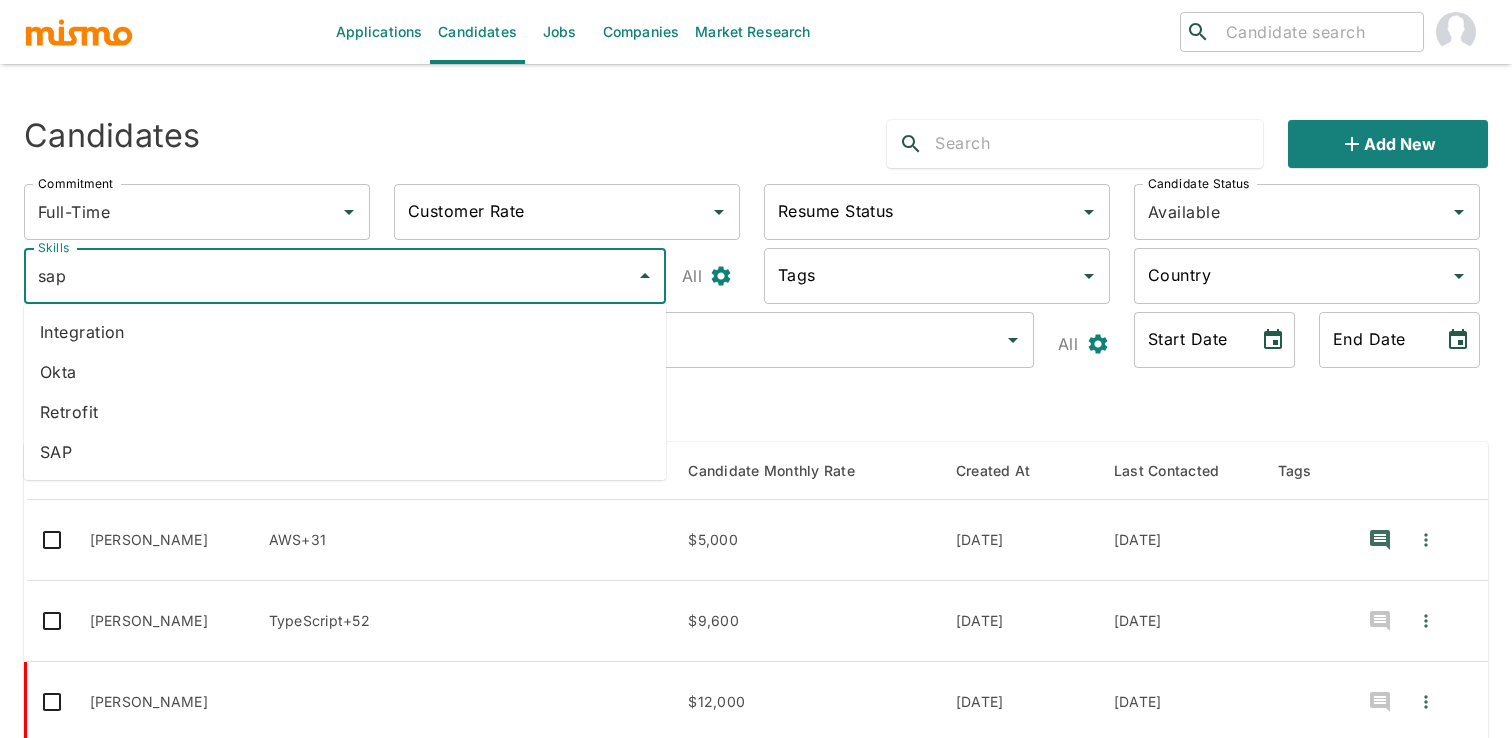 click on "SAP" at bounding box center (345, 452) 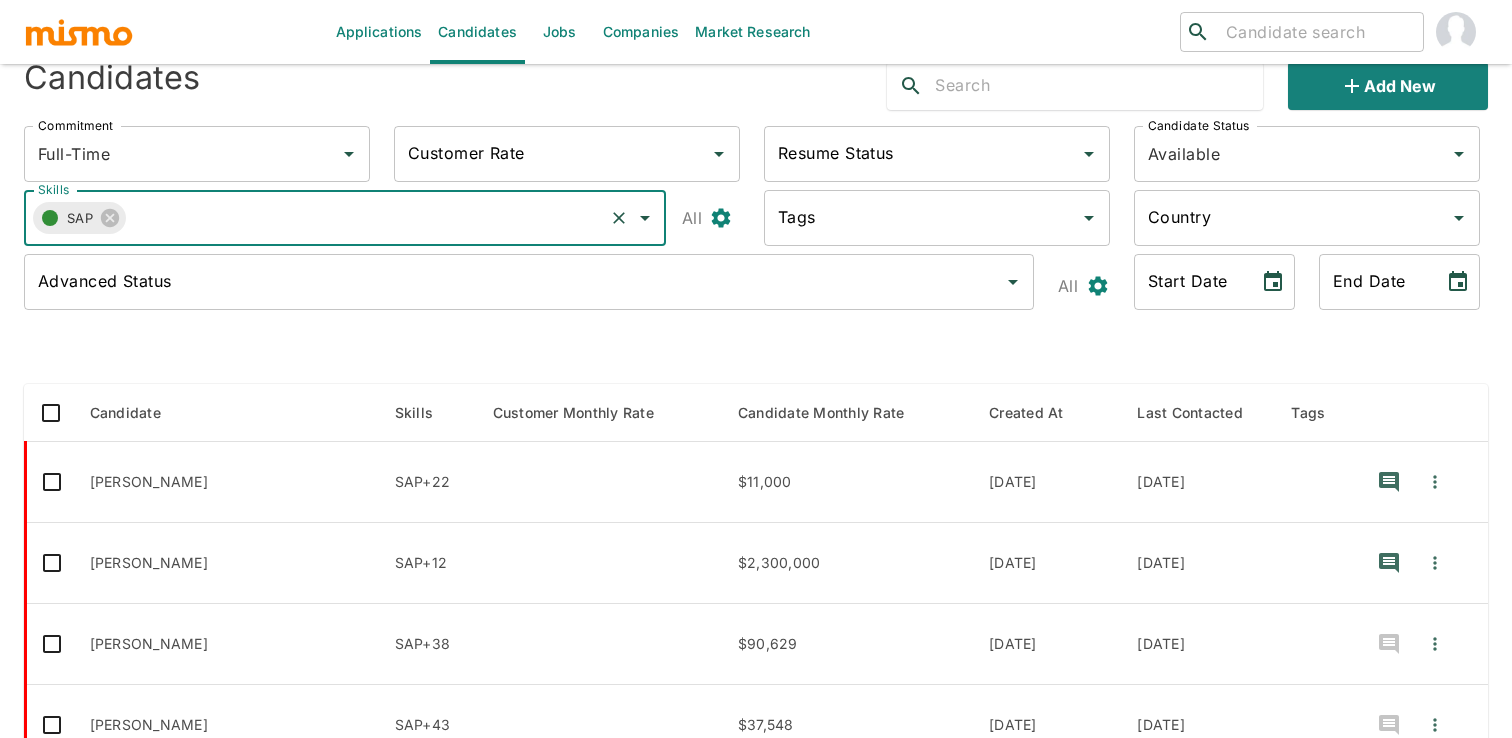 scroll, scrollTop: 0, scrollLeft: 0, axis: both 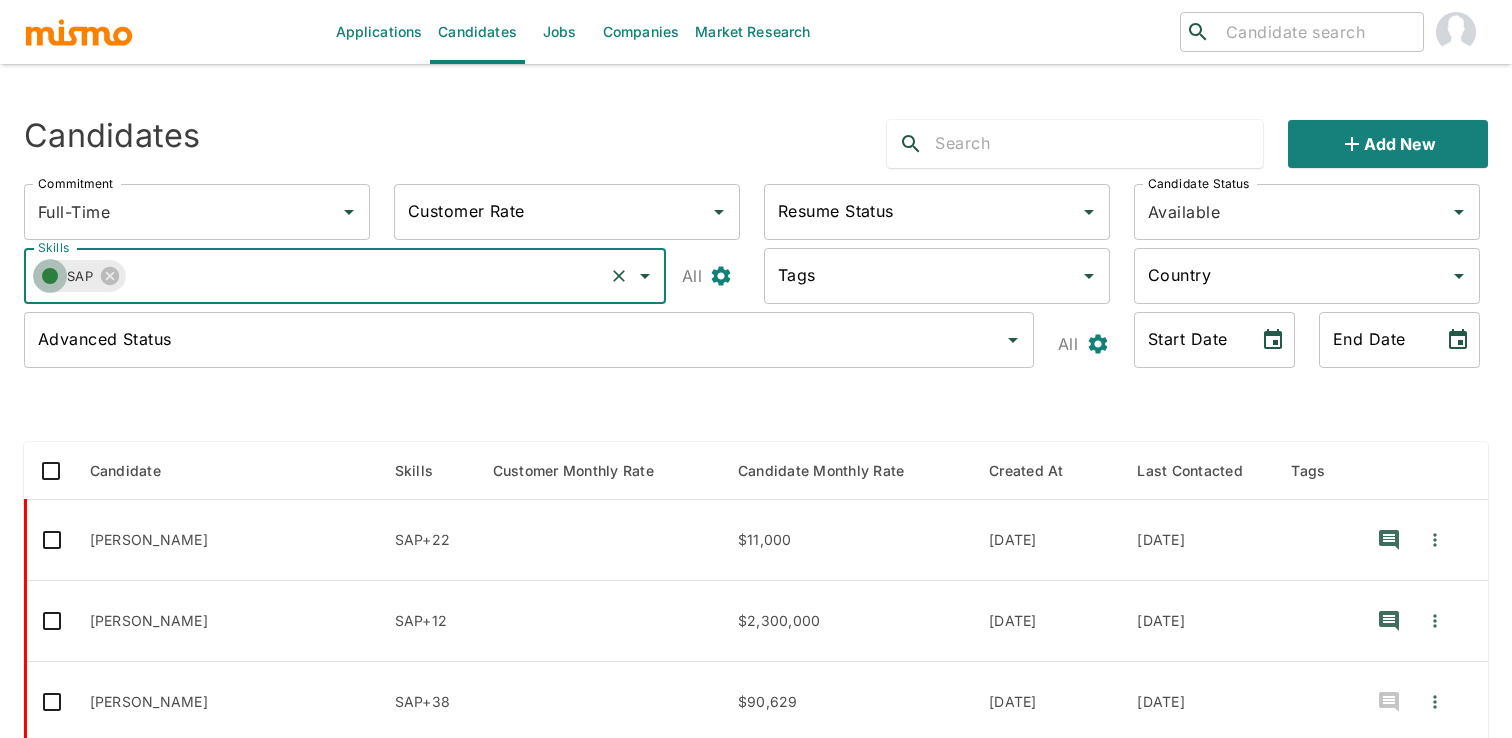 click 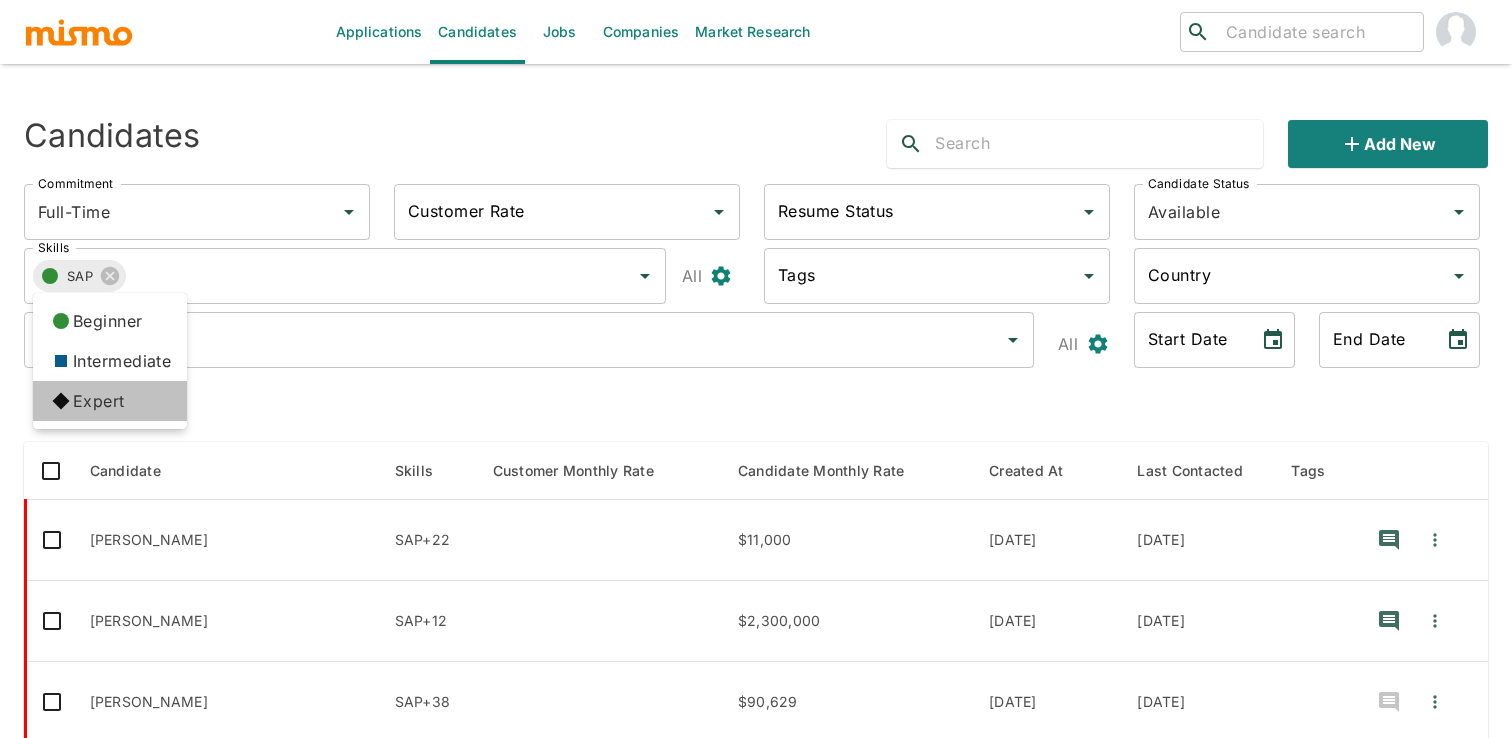click on "Expert" at bounding box center [110, 401] 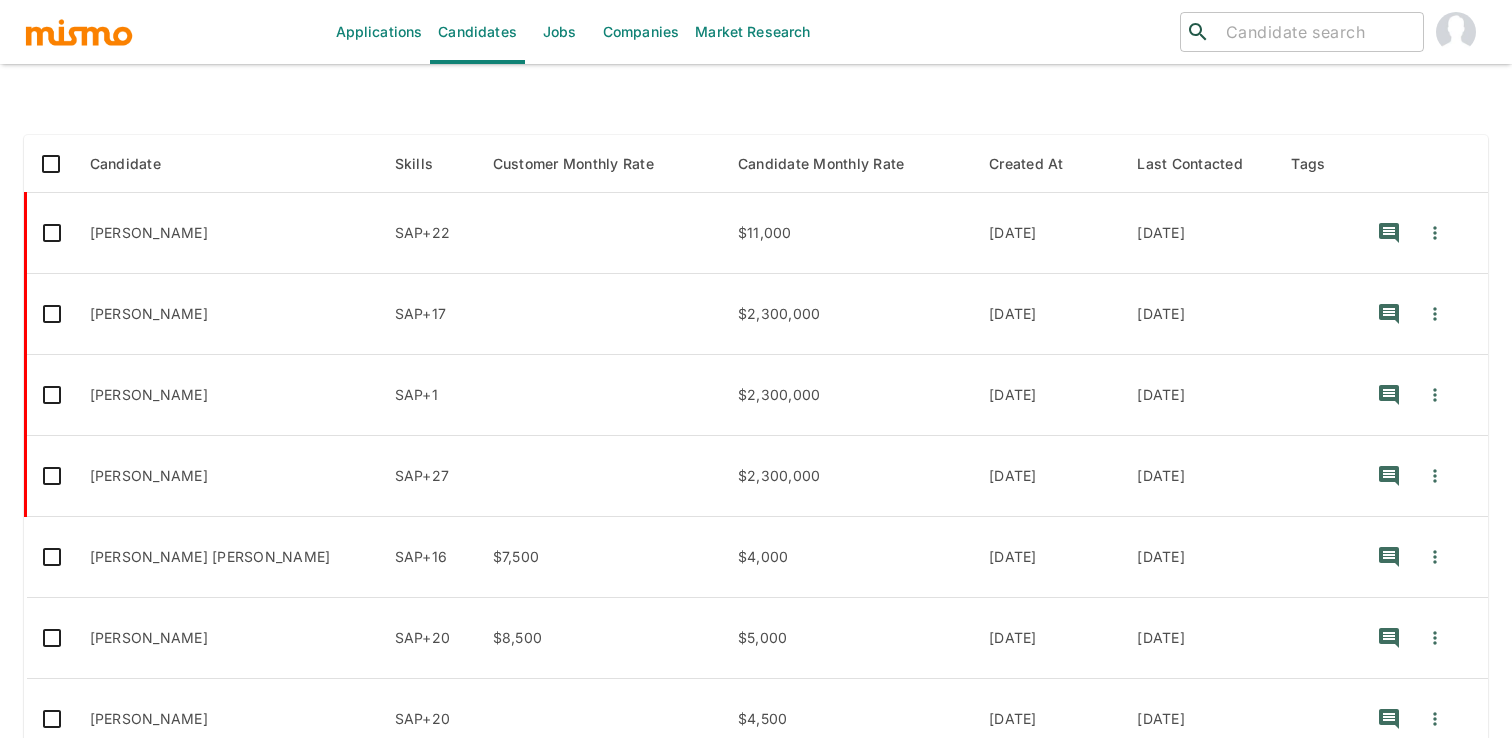 scroll, scrollTop: 308, scrollLeft: 0, axis: vertical 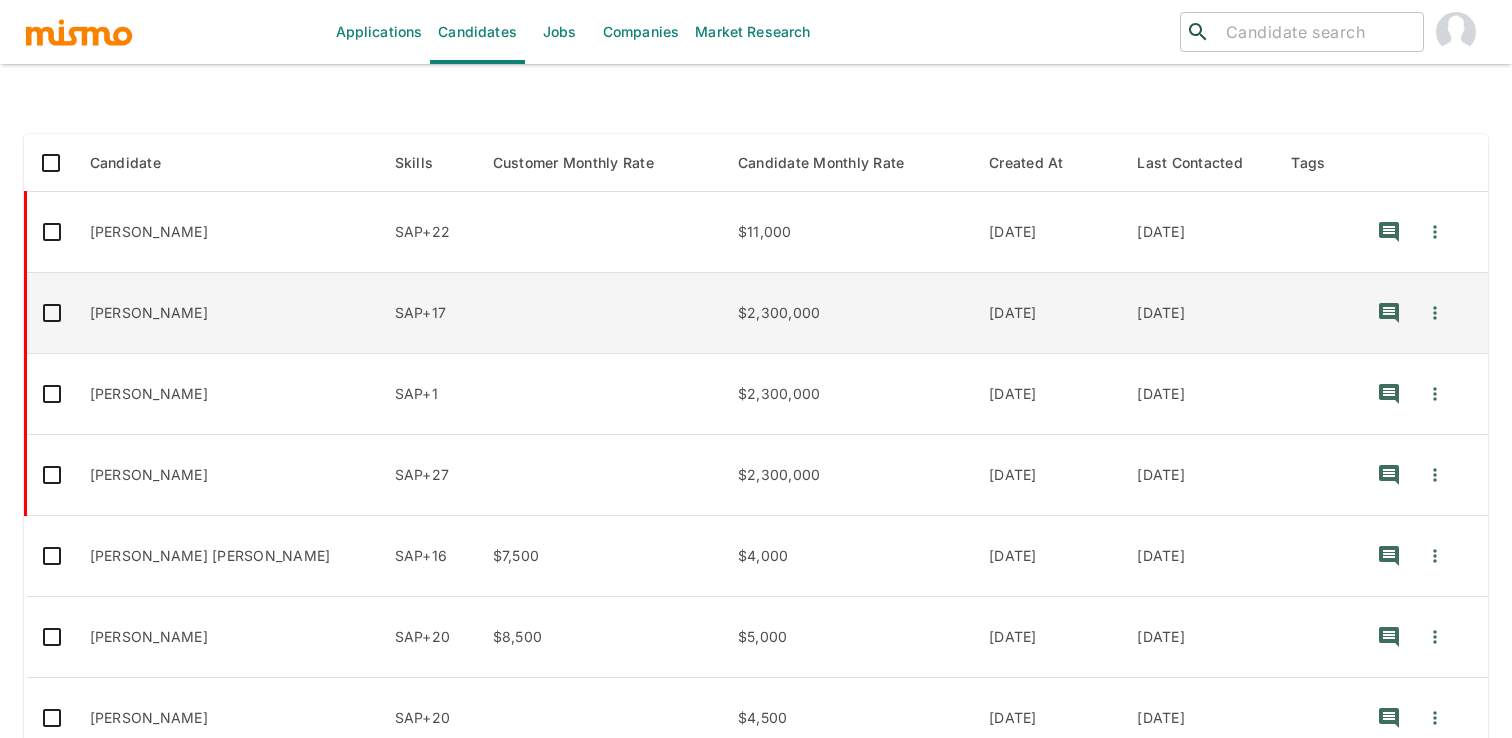click at bounding box center [599, 313] 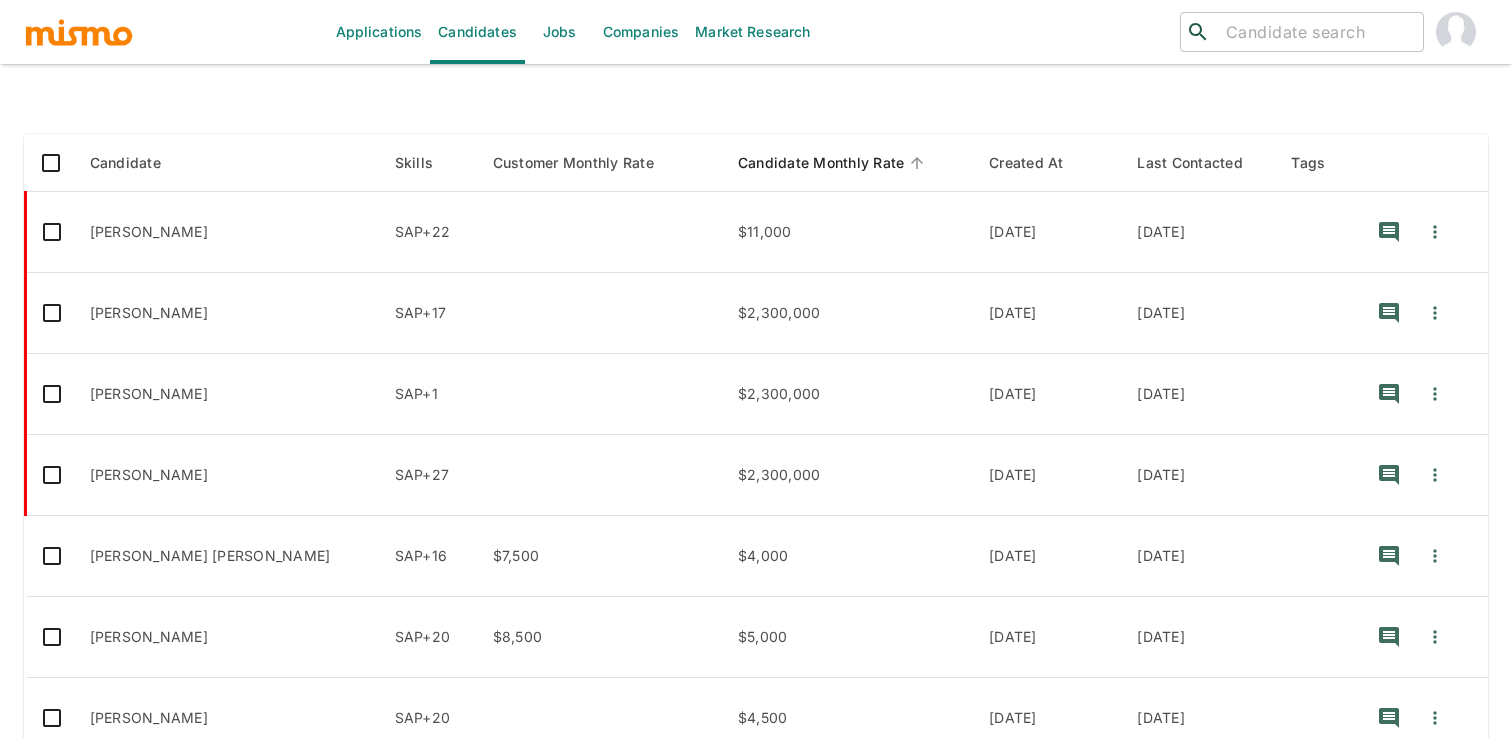 click on "Candidate Monthly Rate" at bounding box center [834, 163] 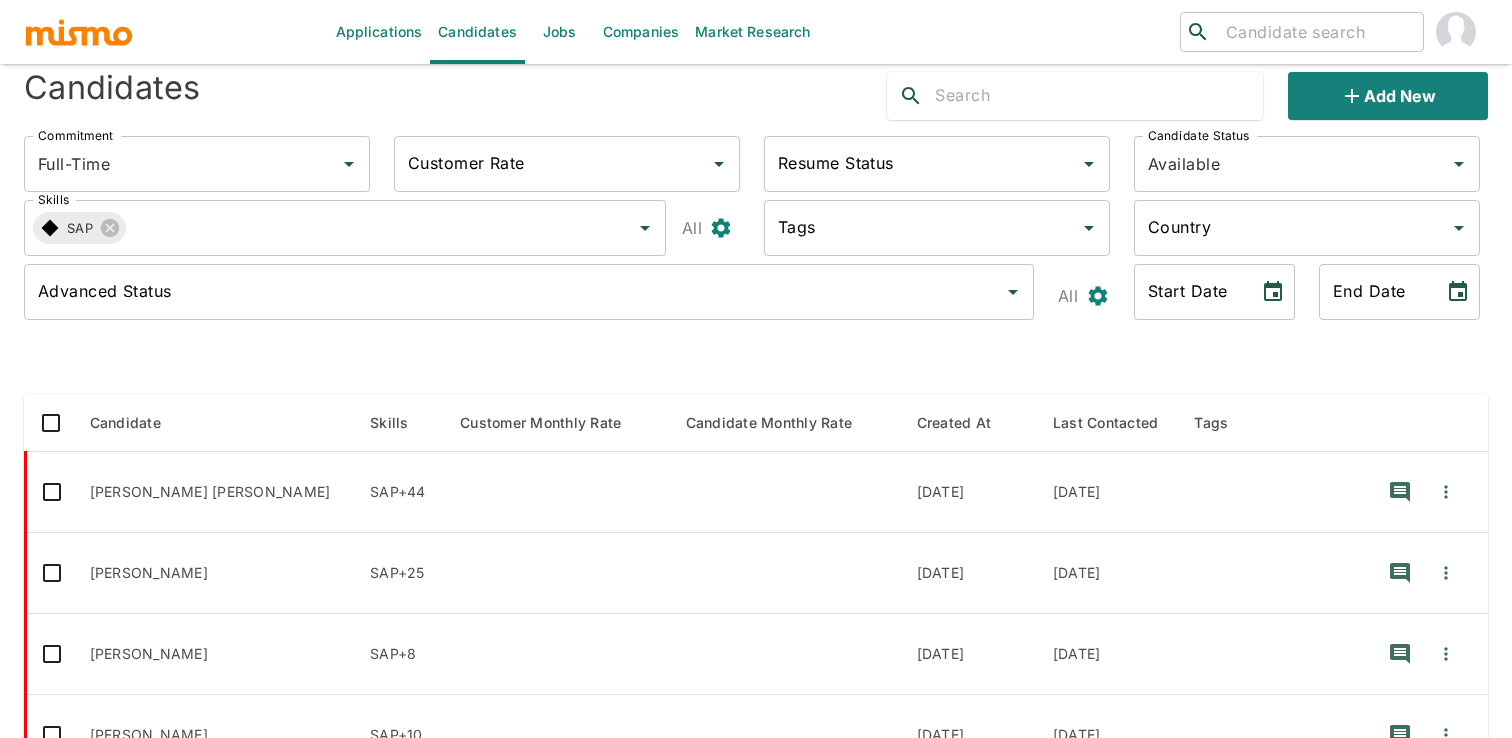 scroll, scrollTop: 308, scrollLeft: 0, axis: vertical 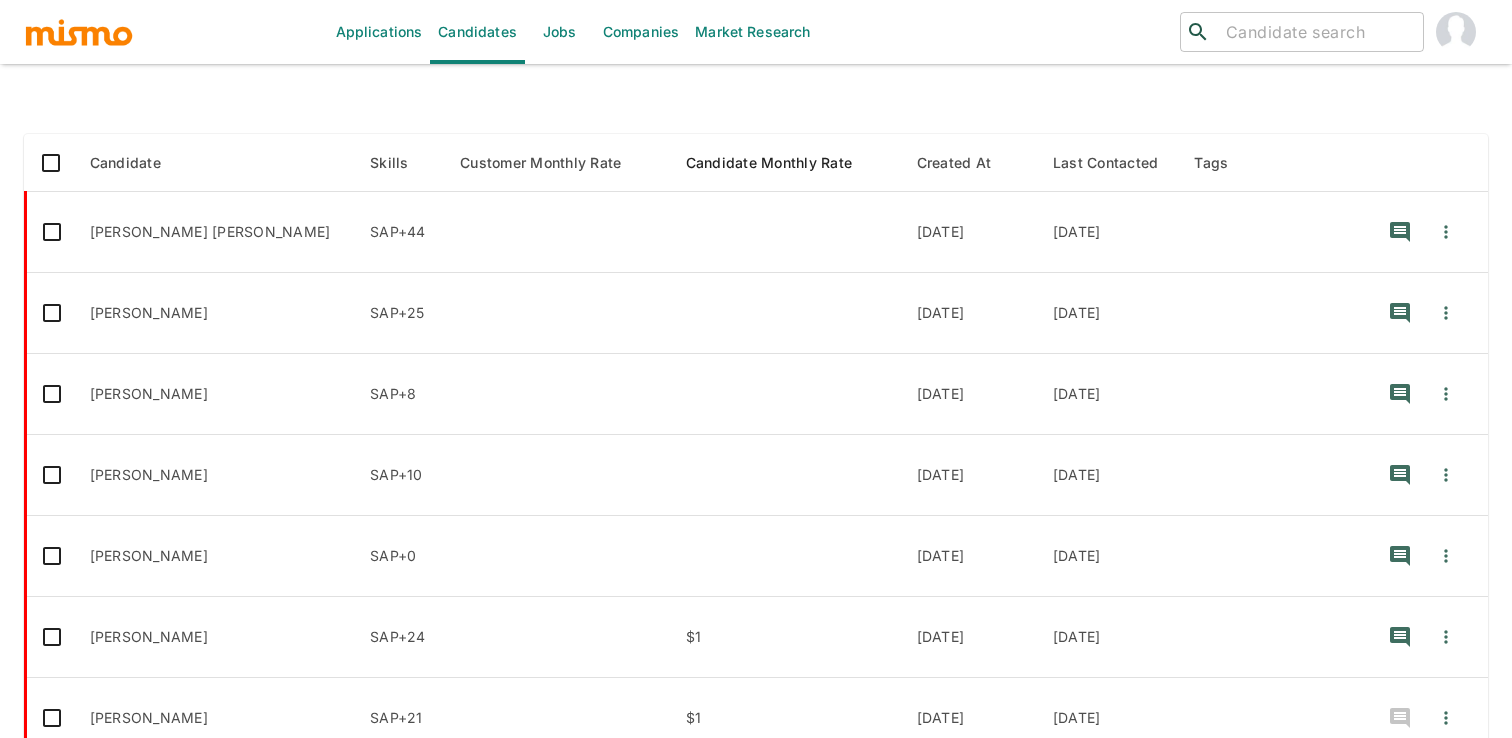 click on "Candidate Monthly Rate" at bounding box center (782, 163) 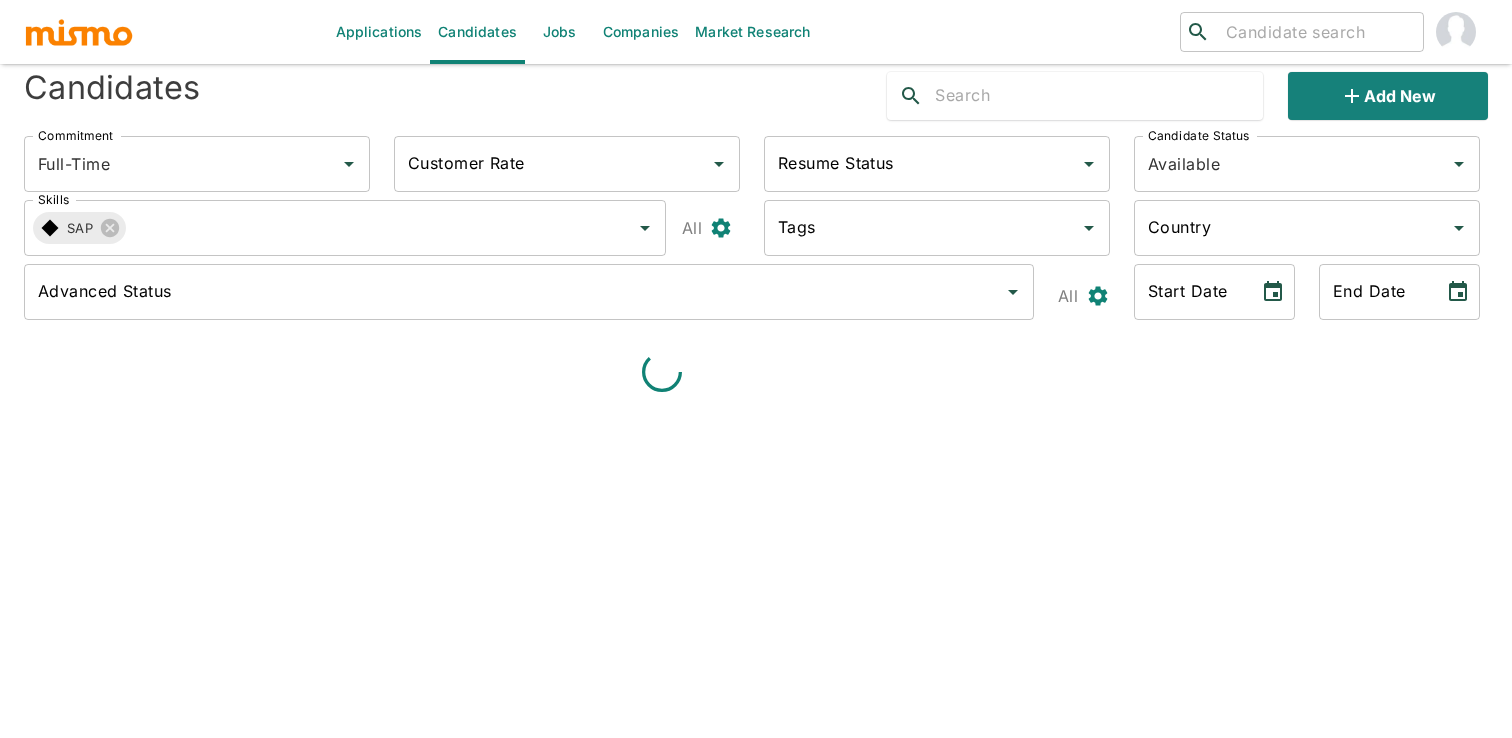 scroll, scrollTop: 308, scrollLeft: 0, axis: vertical 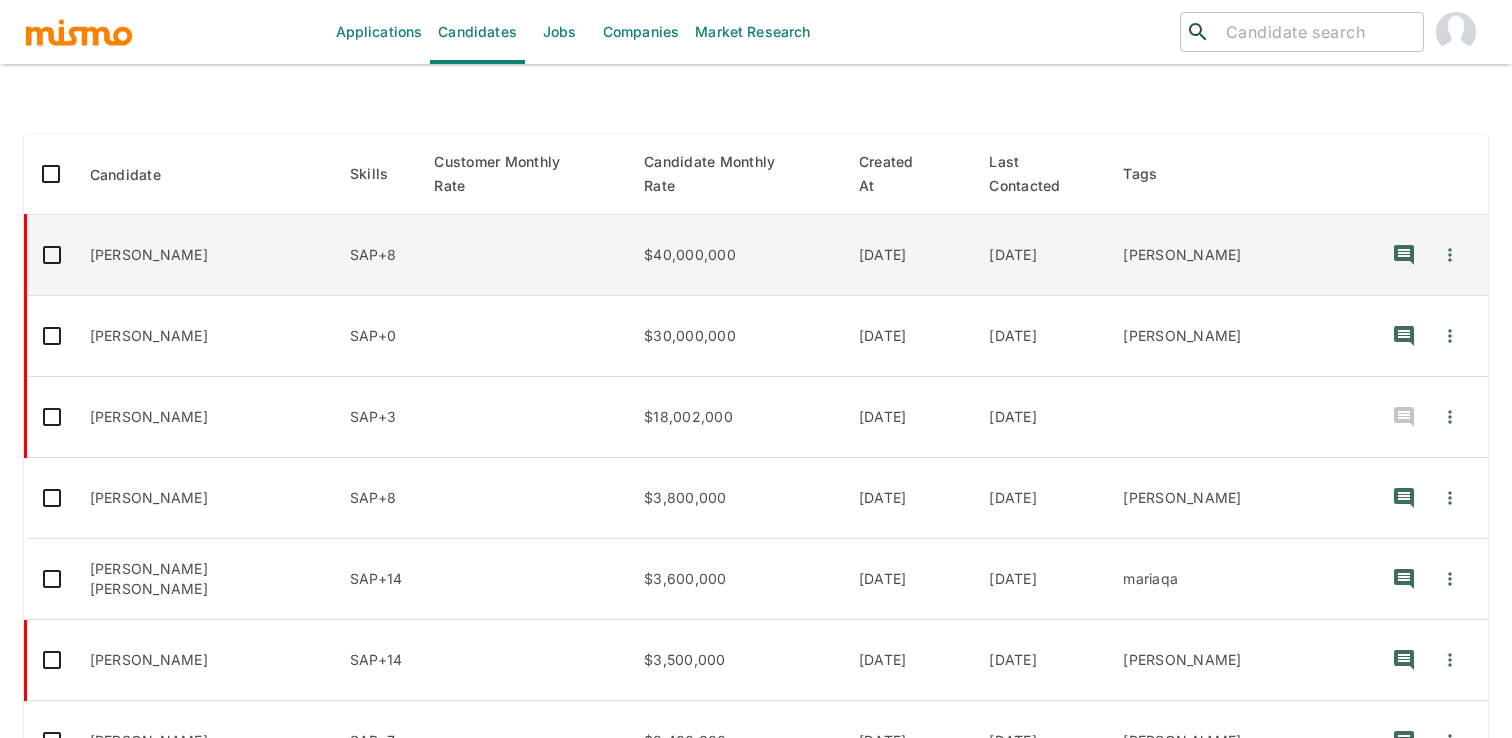 click on "$40,000,000" at bounding box center [735, 255] 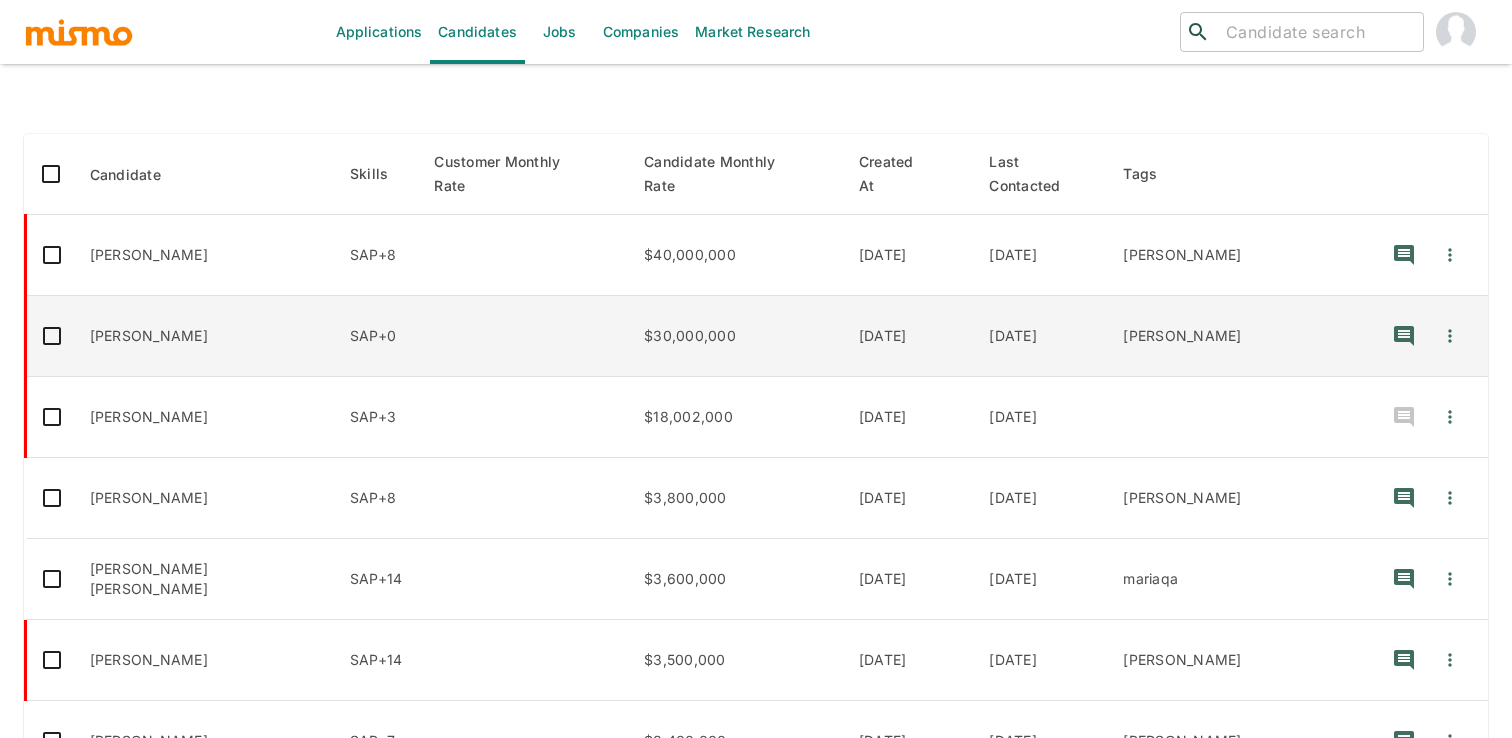 click on "$30,000,000" at bounding box center (735, 336) 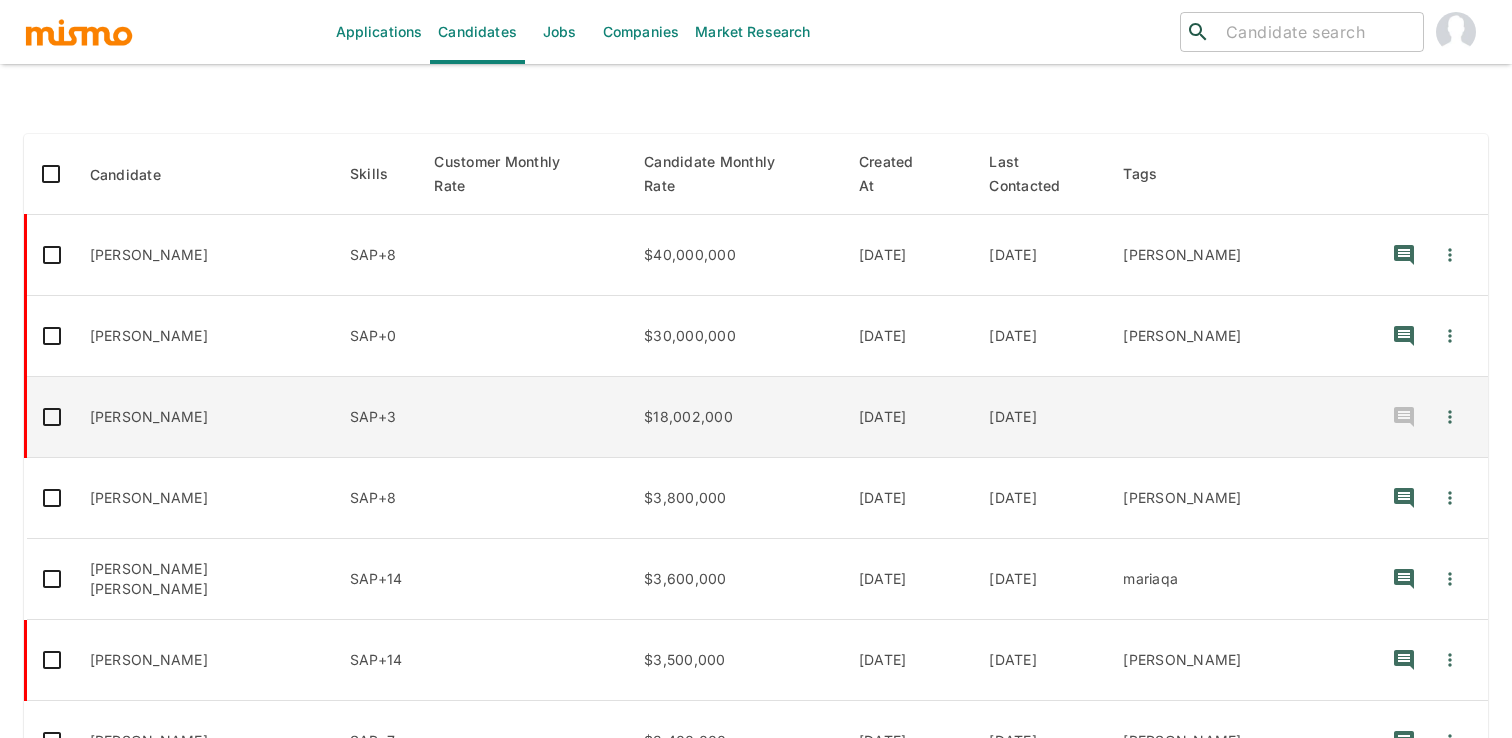 click on "01/25/2023" at bounding box center [908, 417] 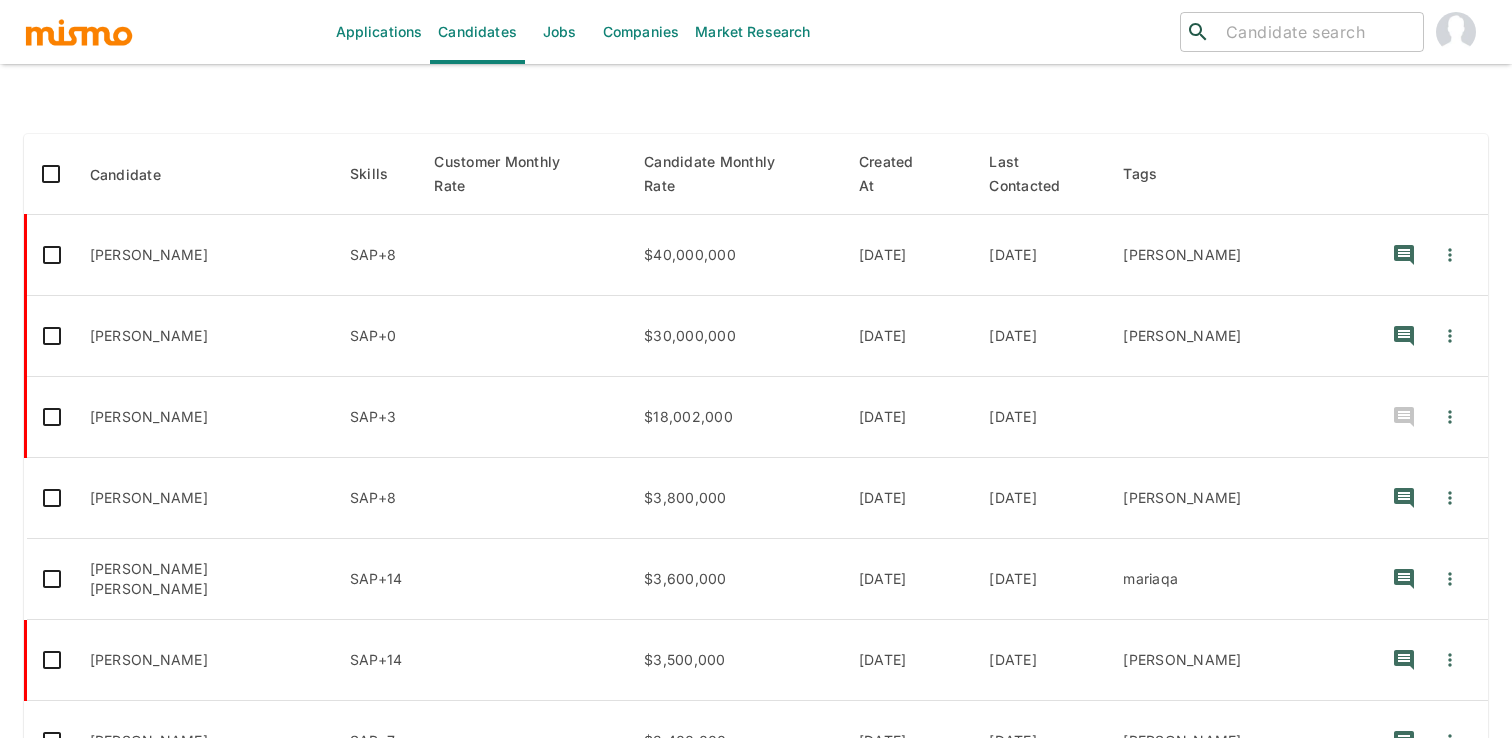 scroll, scrollTop: 0, scrollLeft: 0, axis: both 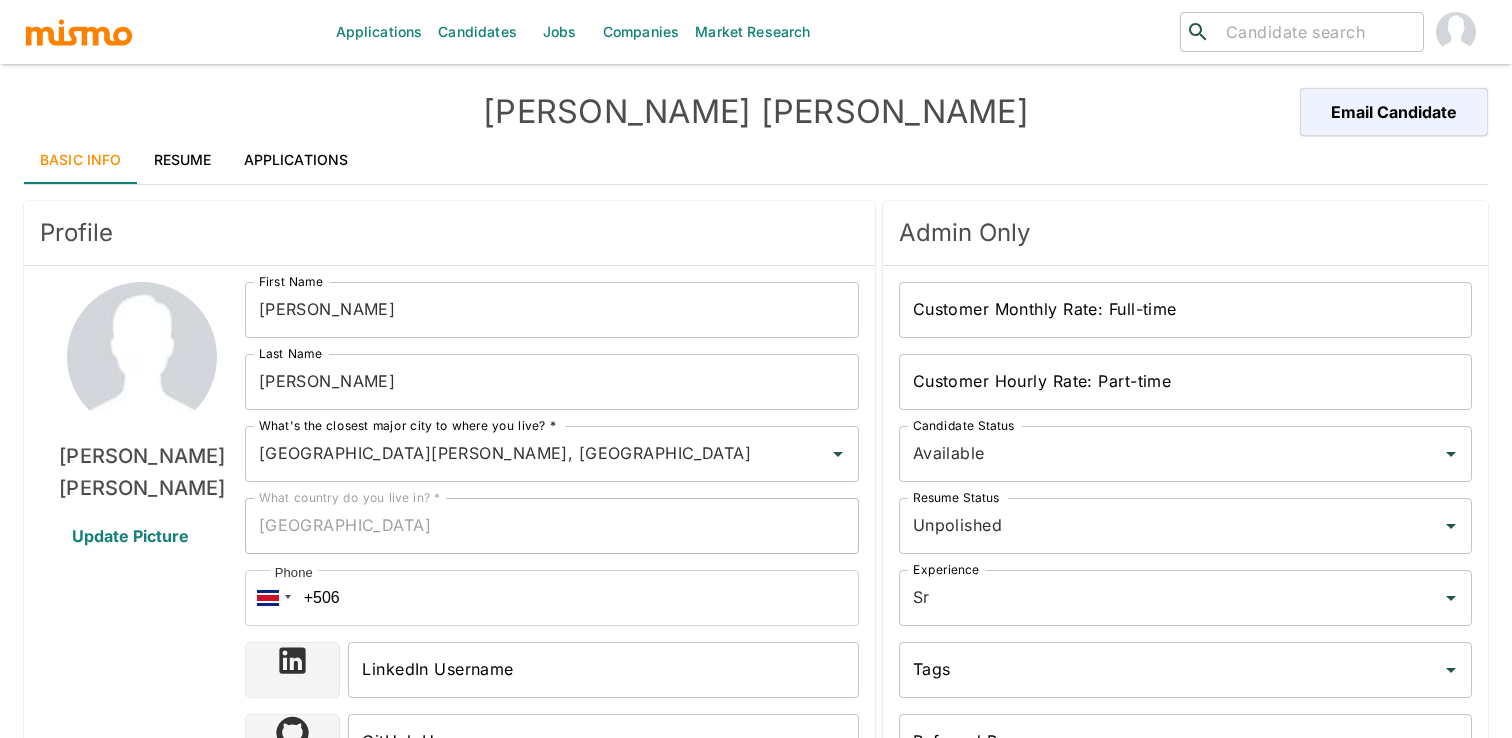 click on "Applications" at bounding box center (296, 160) 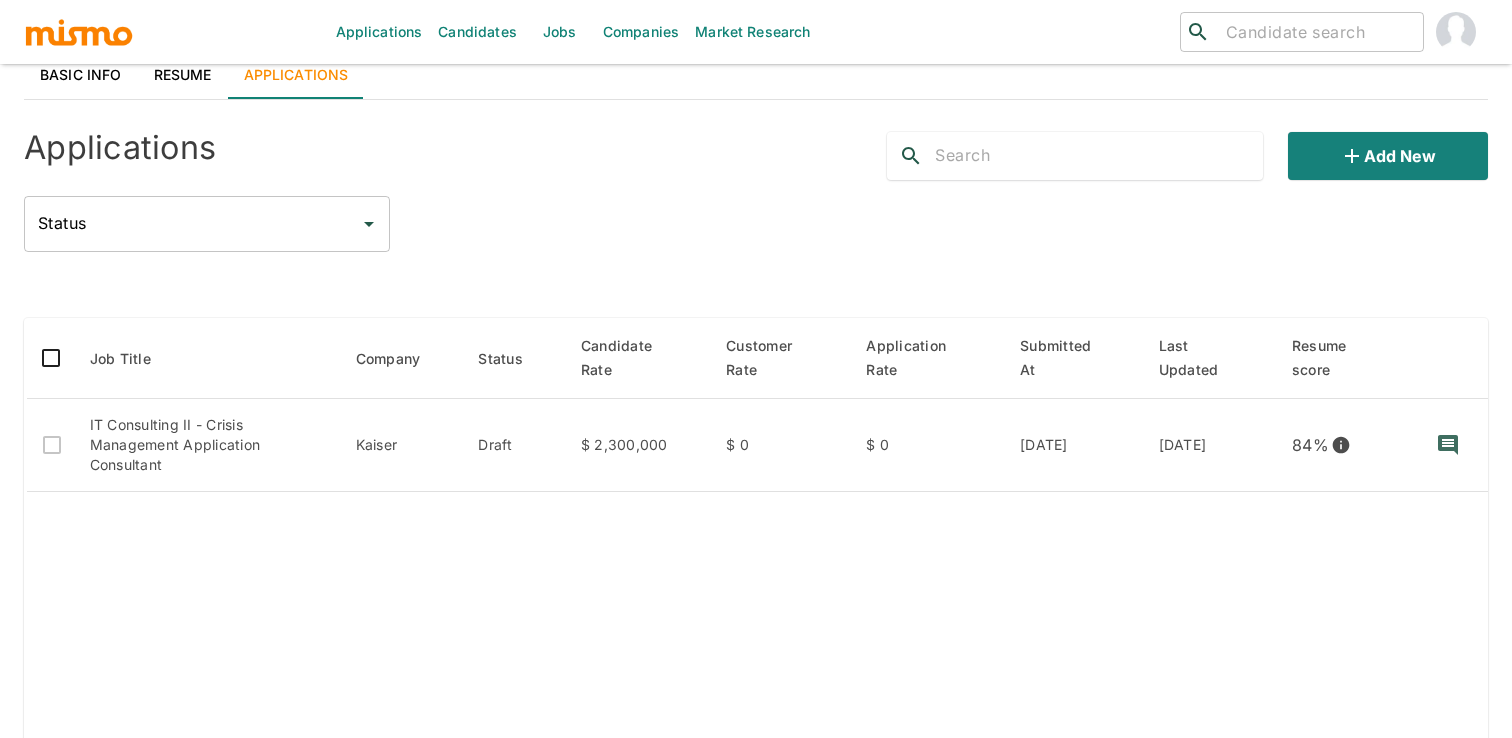 scroll, scrollTop: 93, scrollLeft: 0, axis: vertical 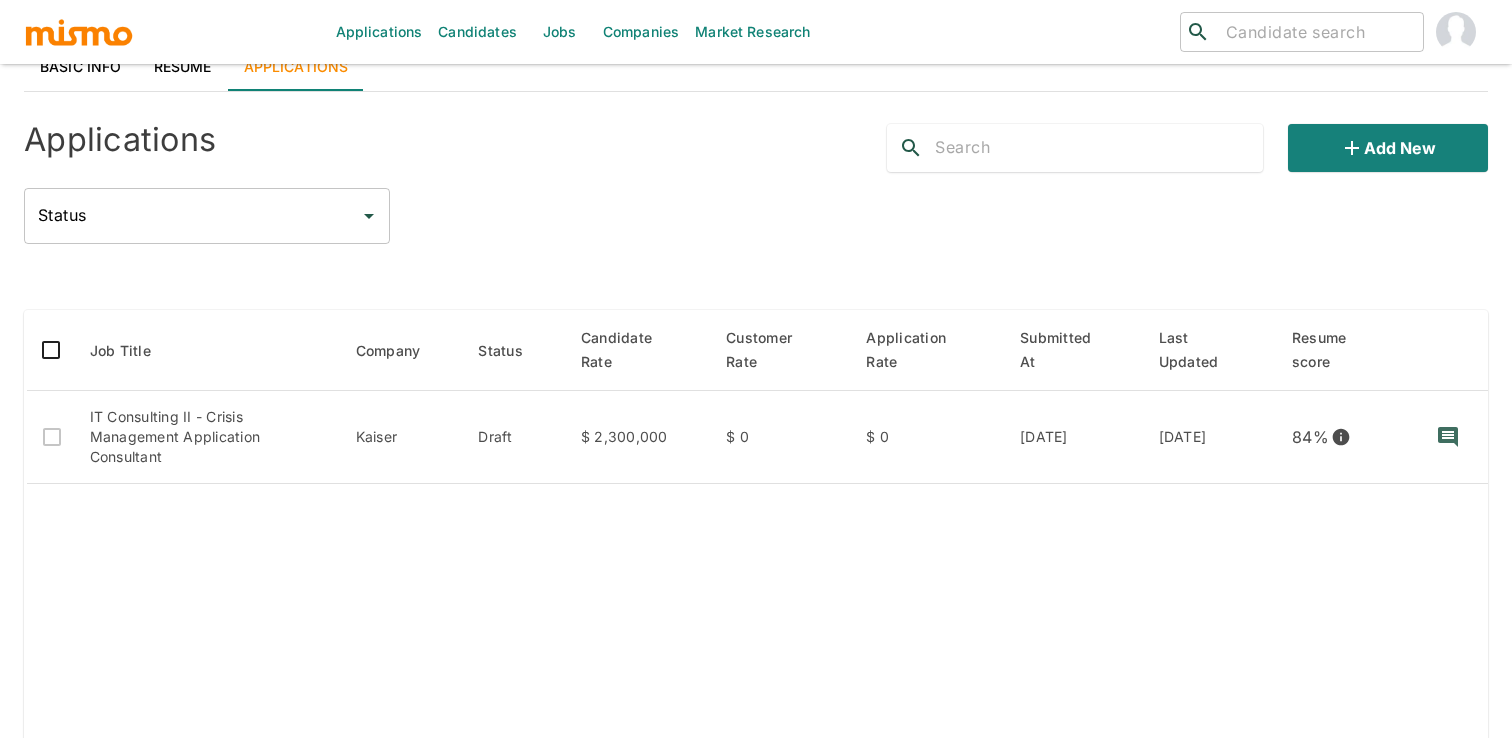click on "Resume" at bounding box center (183, 67) 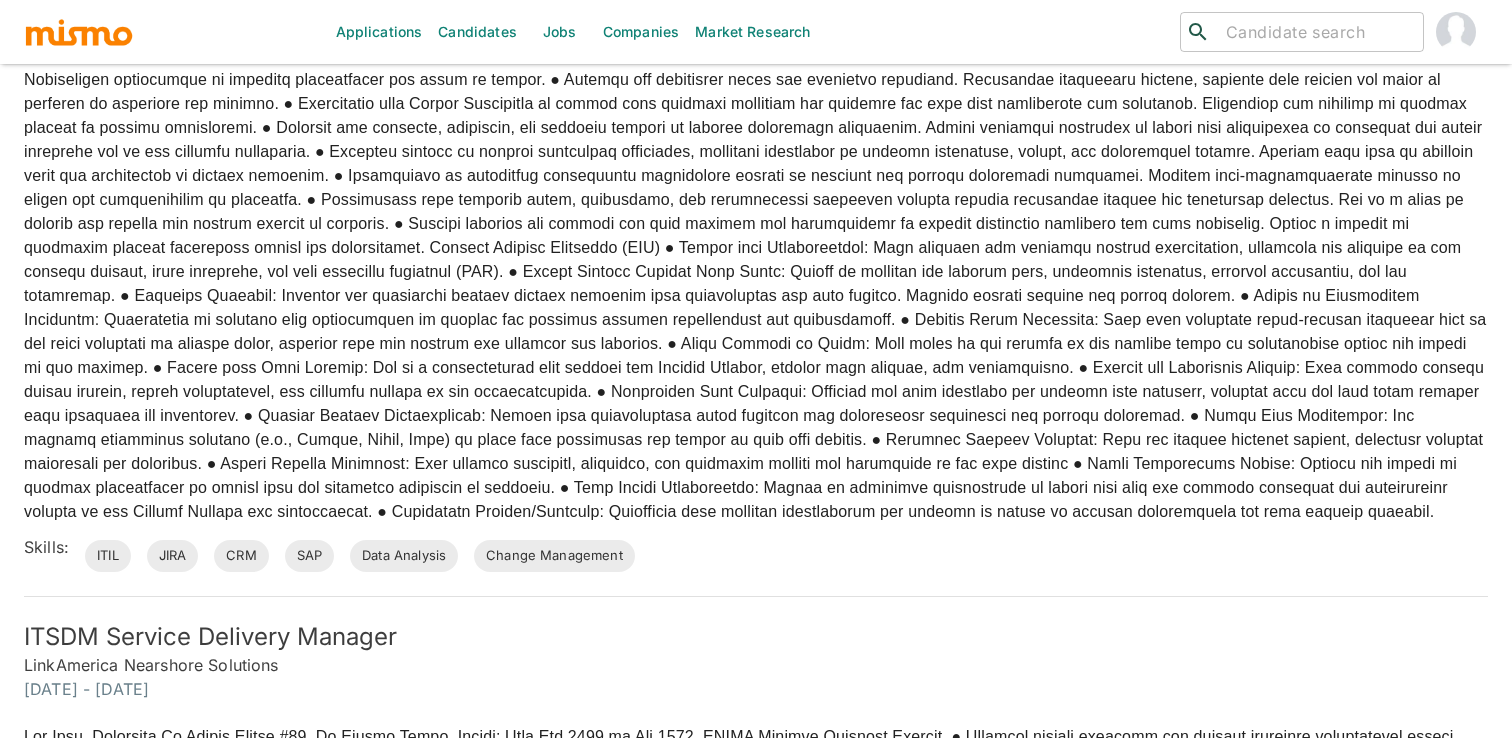 scroll, scrollTop: 1271, scrollLeft: 0, axis: vertical 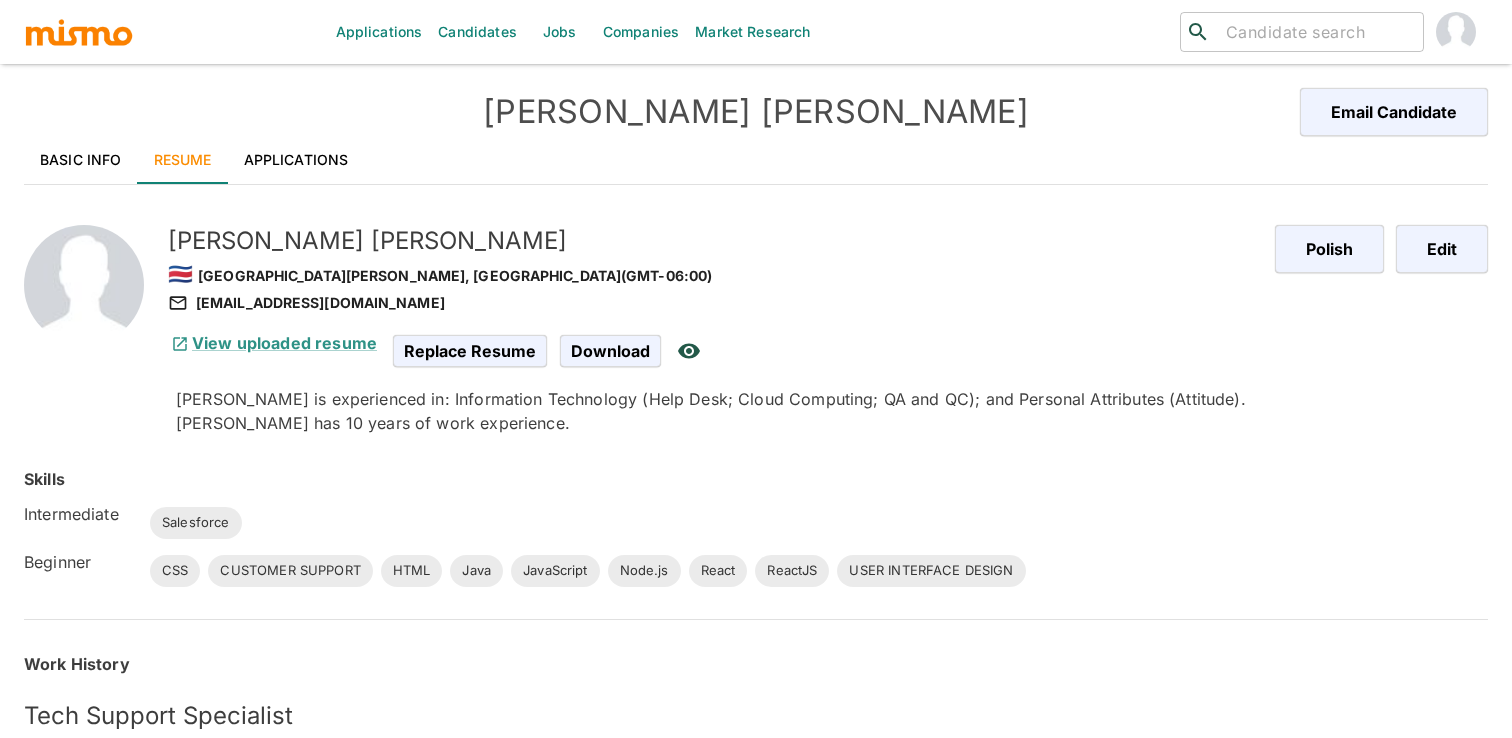 click on "[PERSON_NAME]" at bounding box center [756, 112] 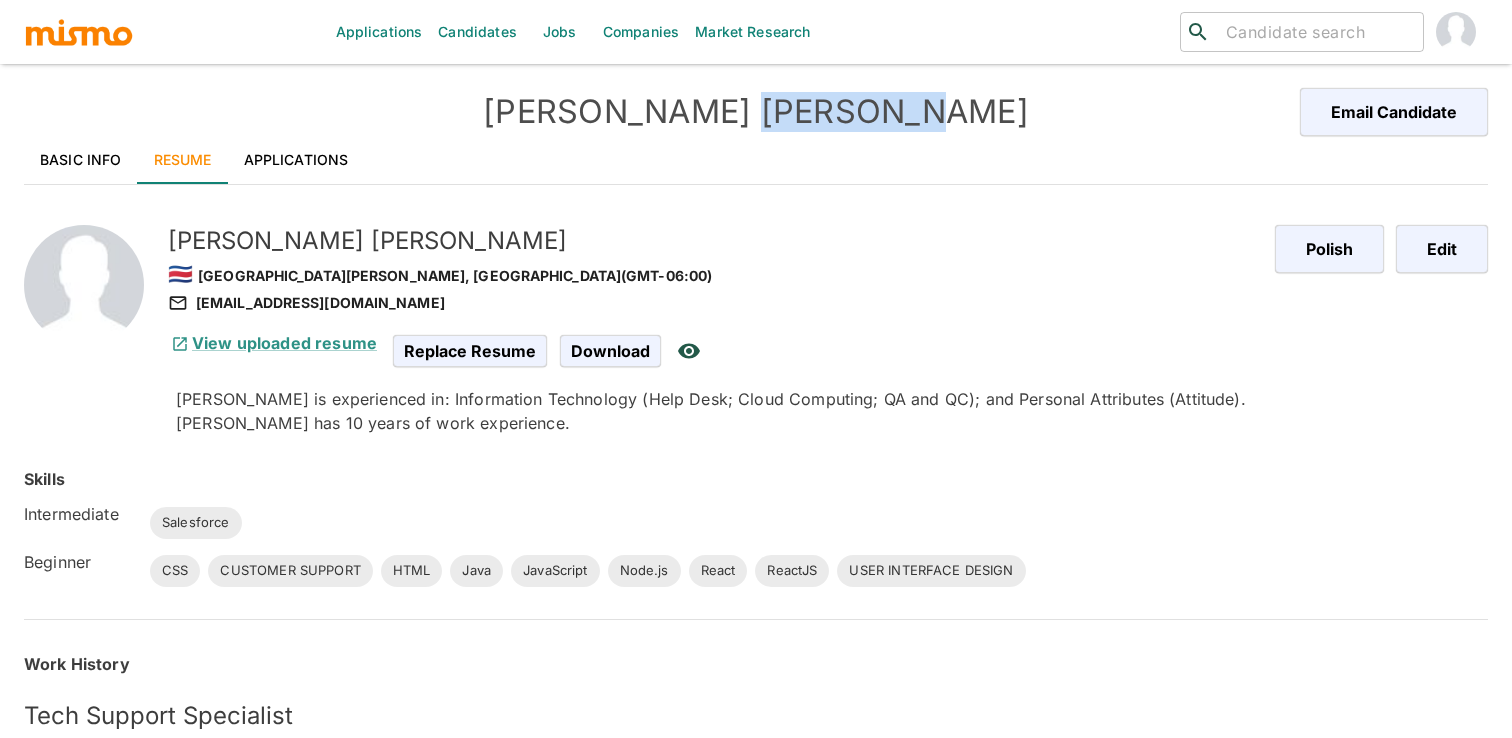 click on "[PERSON_NAME]" at bounding box center [756, 112] 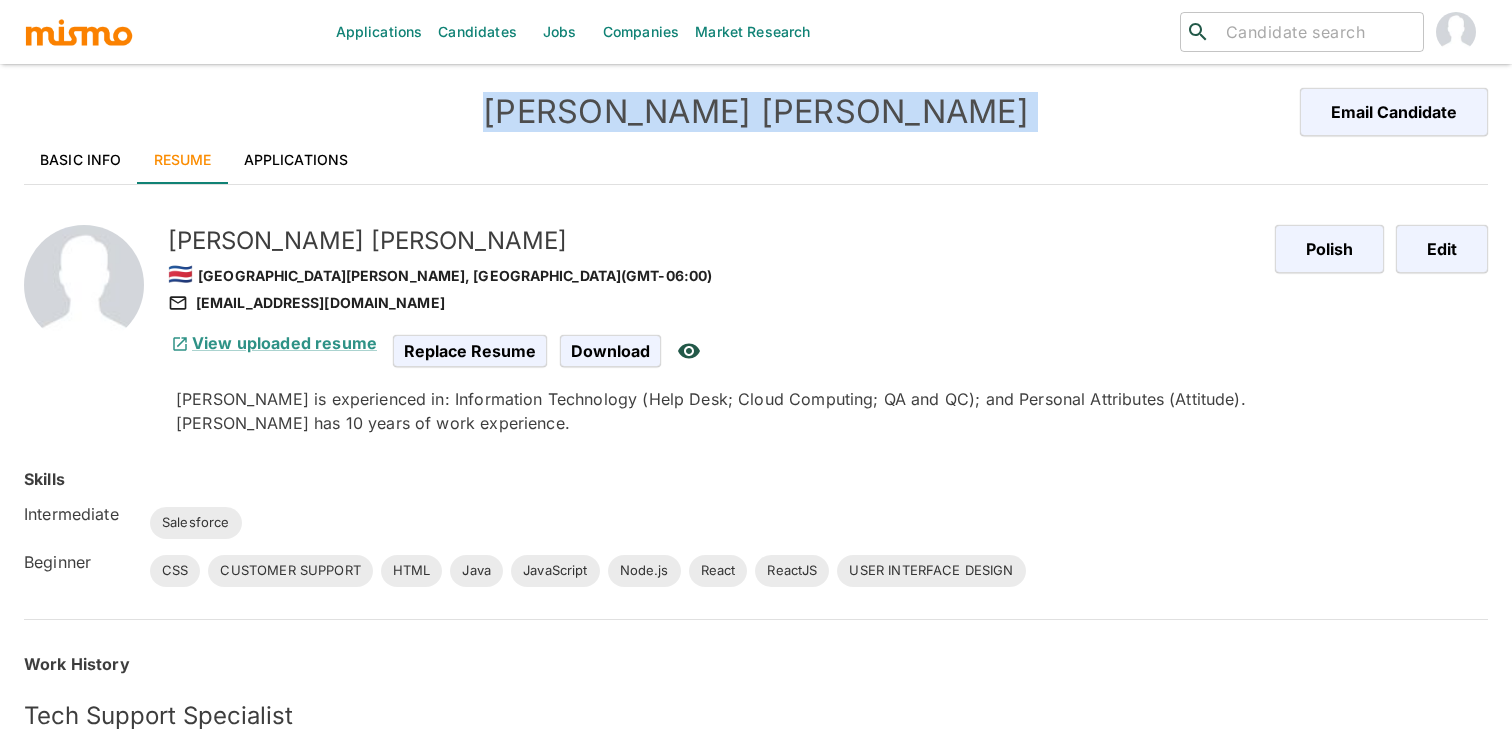 copy on "[PERSON_NAME] Email Candidate" 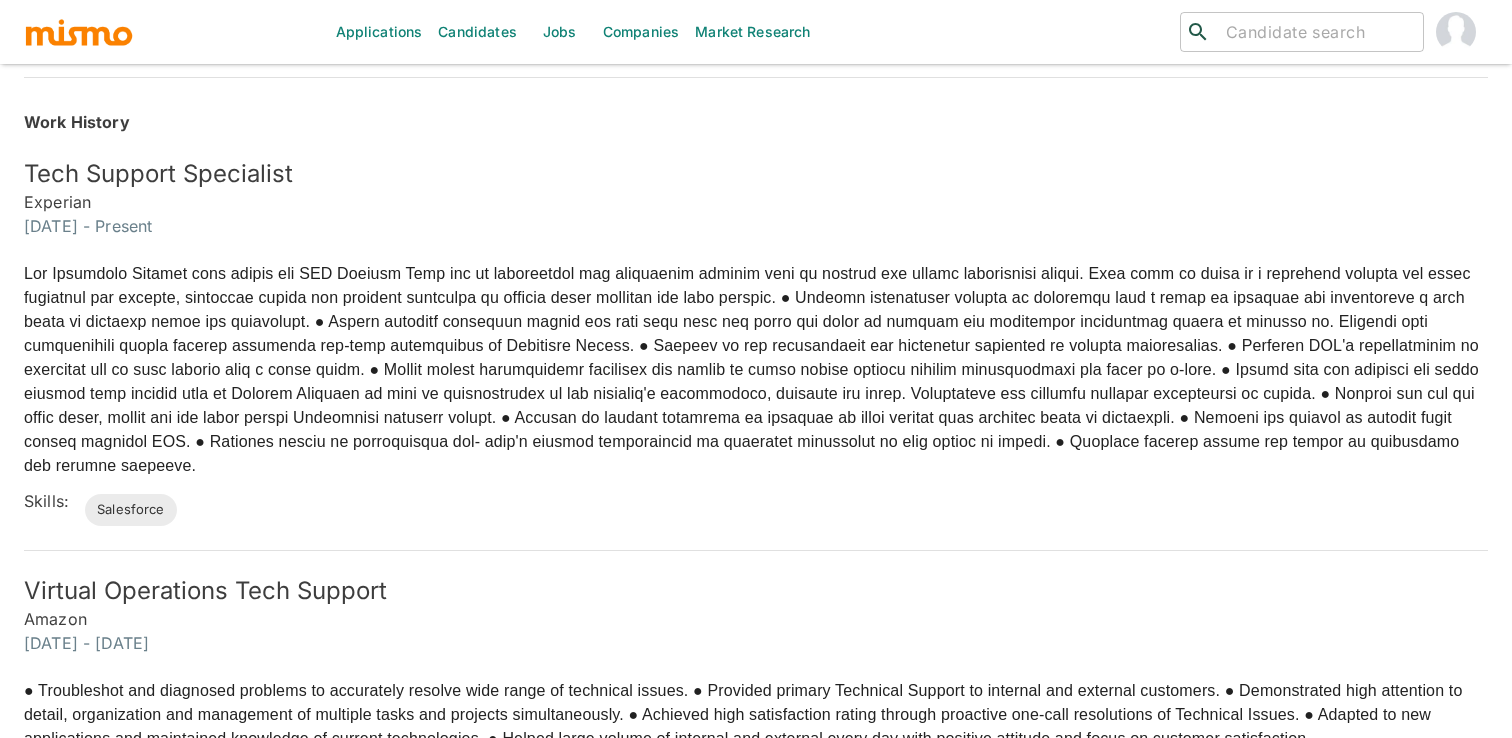 scroll, scrollTop: 583, scrollLeft: 0, axis: vertical 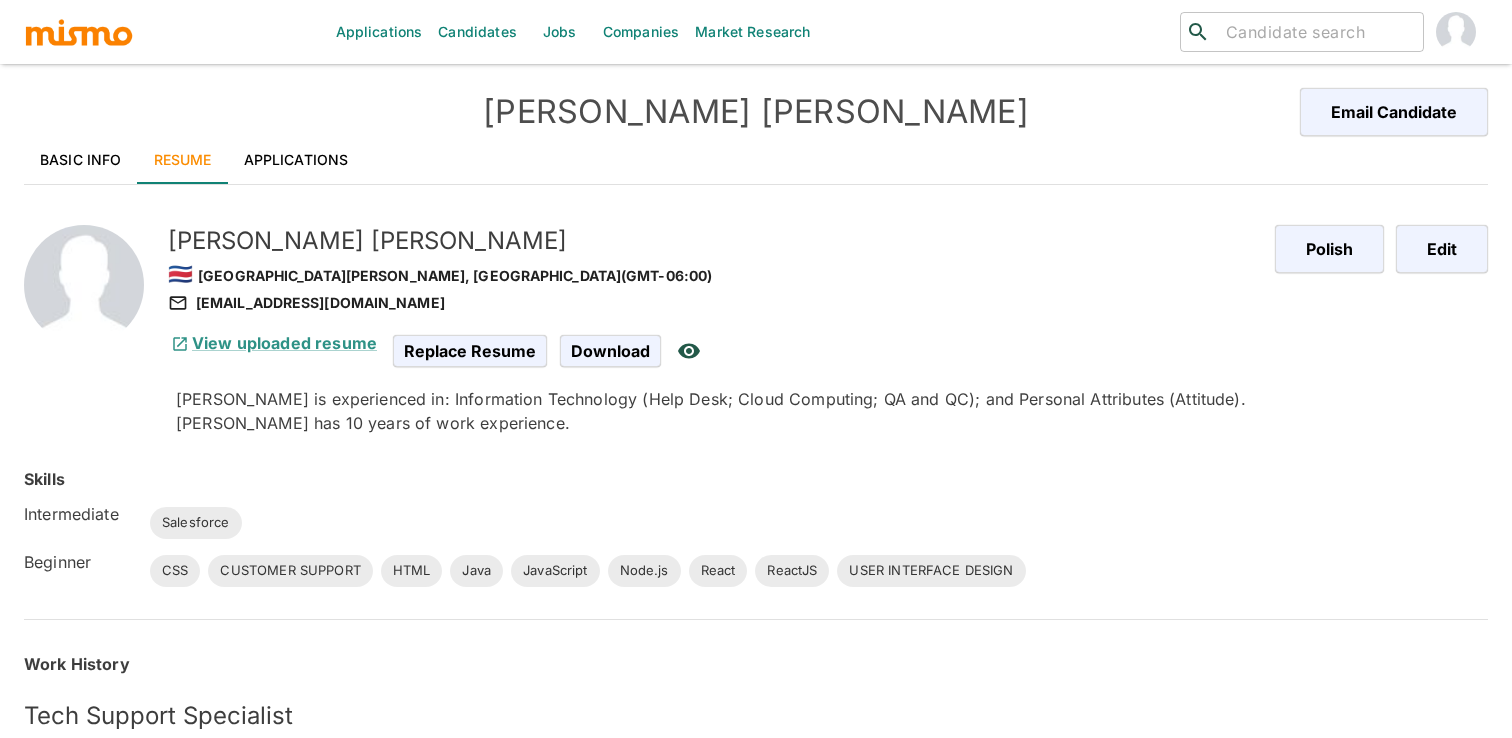 click on "Basic Info" at bounding box center (81, 160) 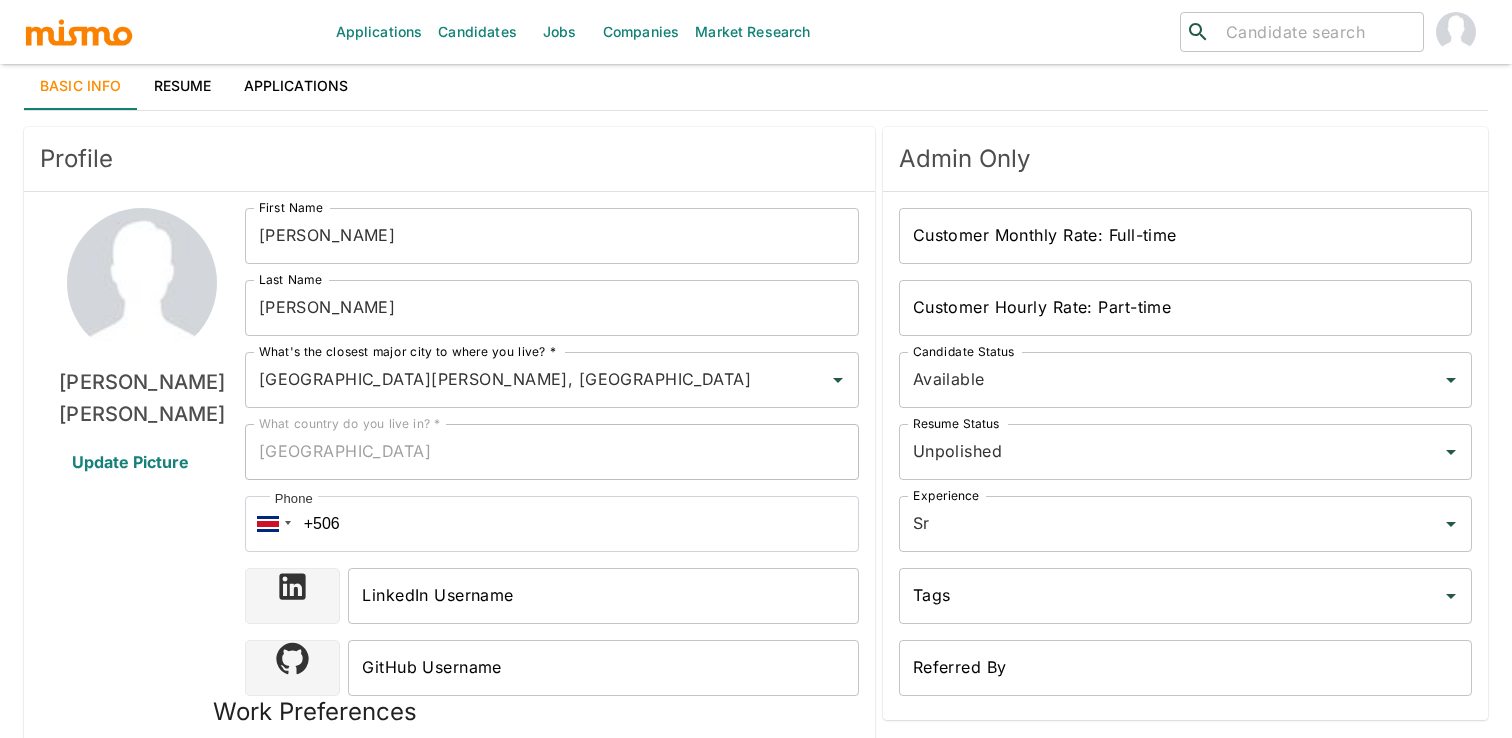 scroll, scrollTop: 0, scrollLeft: 0, axis: both 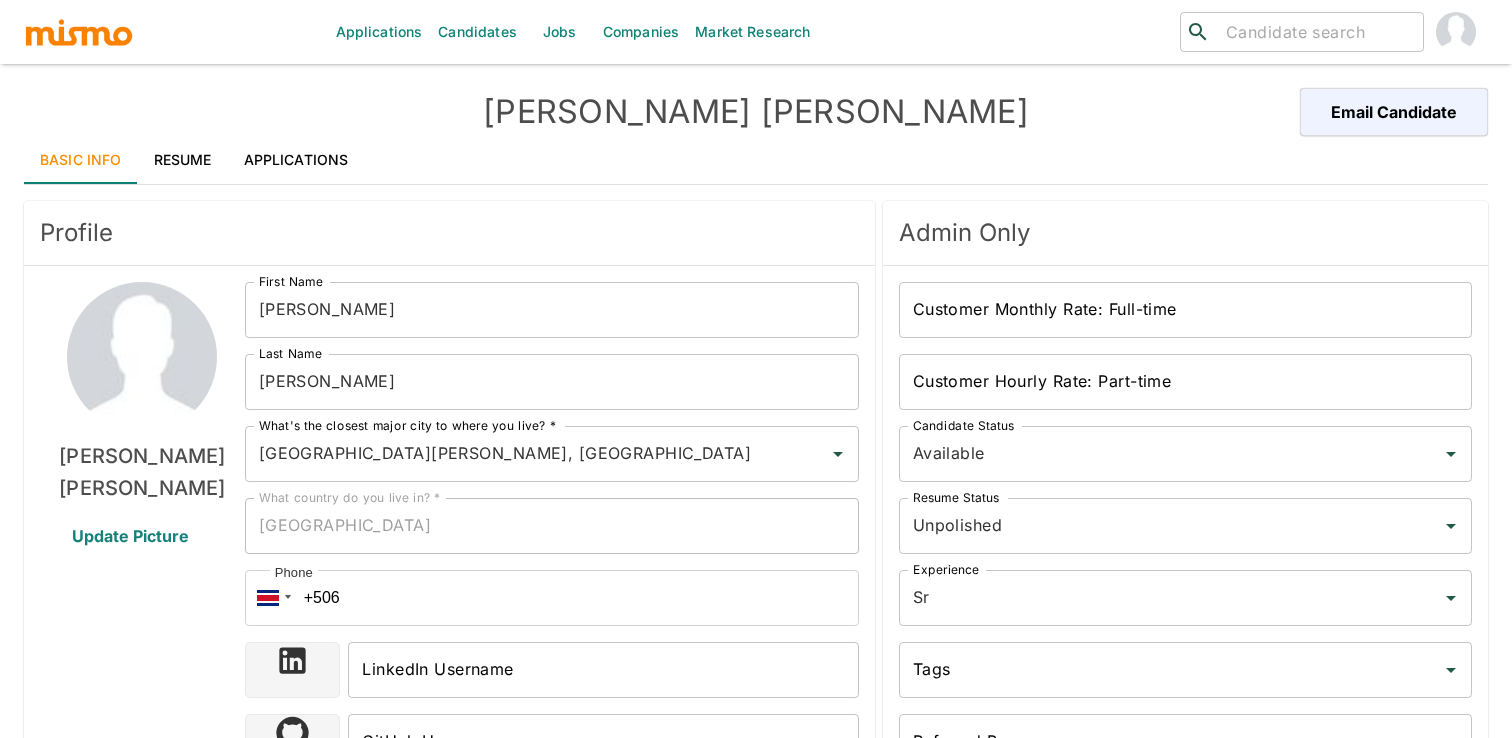 click on "Resume" at bounding box center (183, 160) 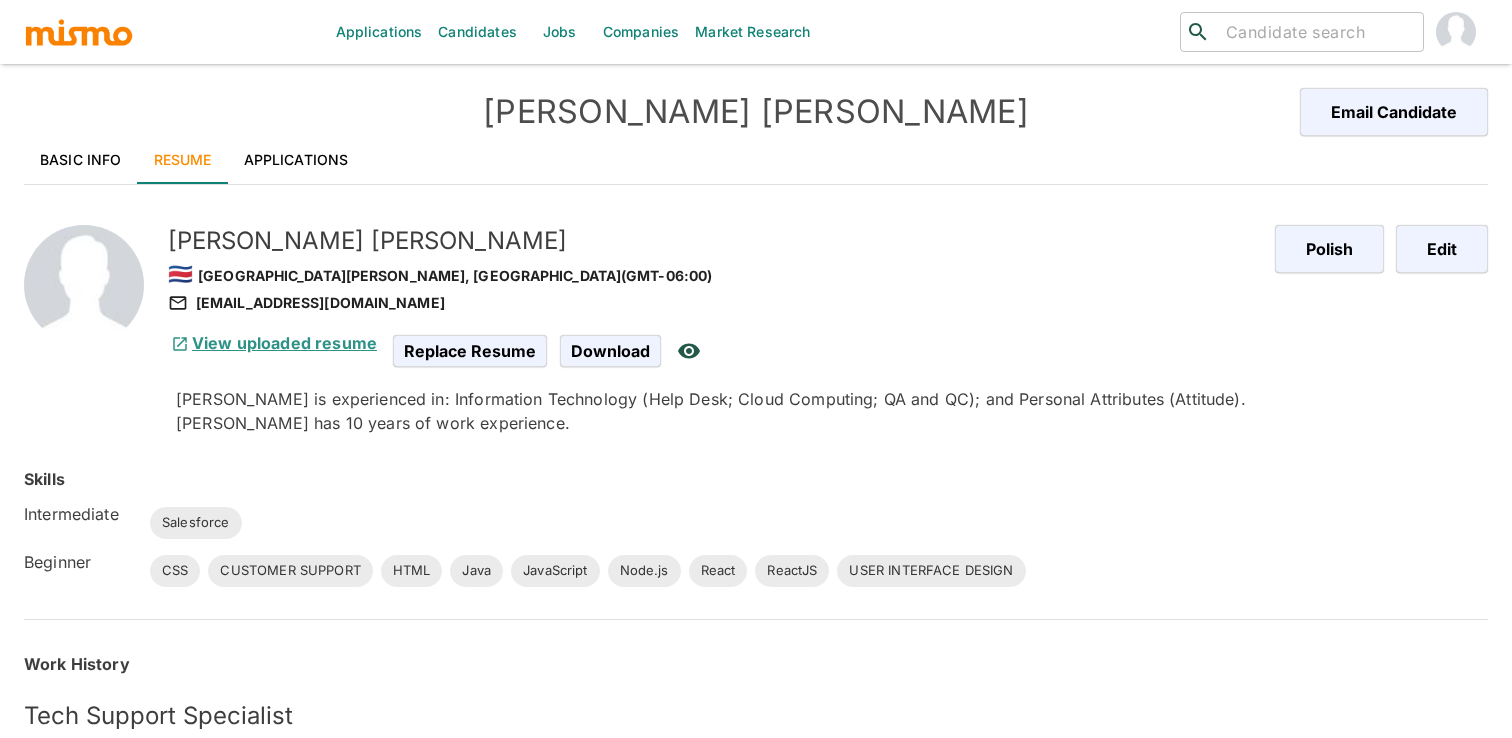 click on "View uploaded resume" at bounding box center (272, 343) 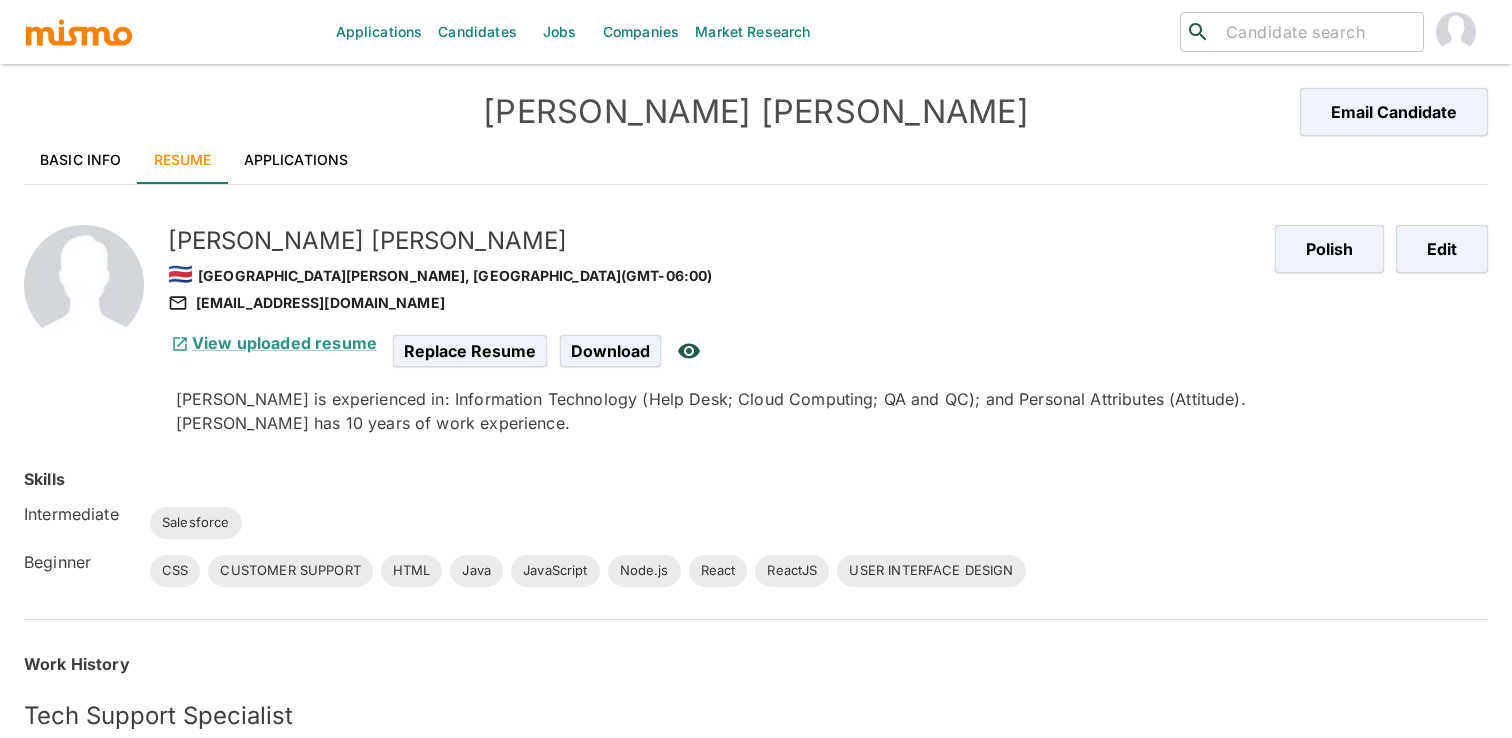 click on "Basic Info Resume Applications" at bounding box center (756, 160) 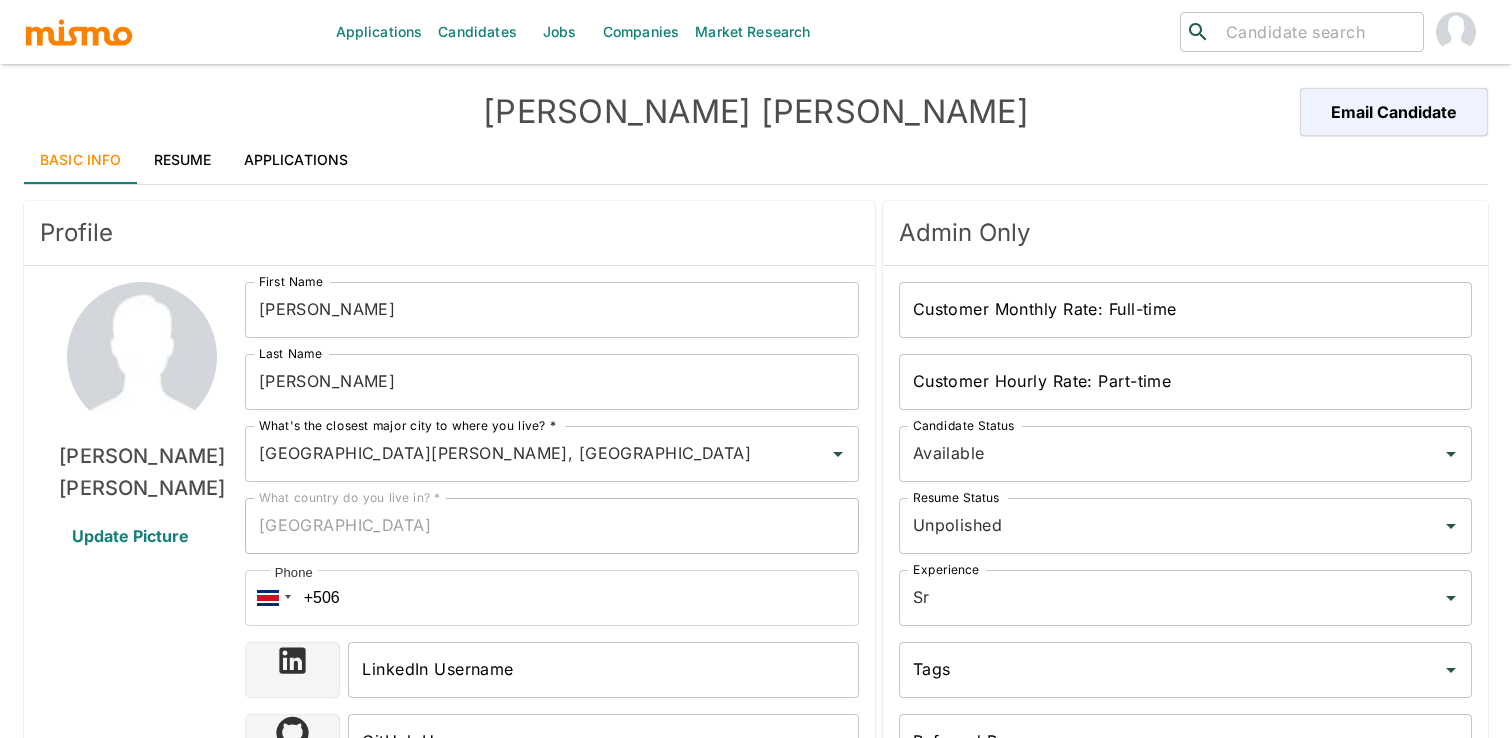 click on "[PERSON_NAME]" at bounding box center [756, 112] 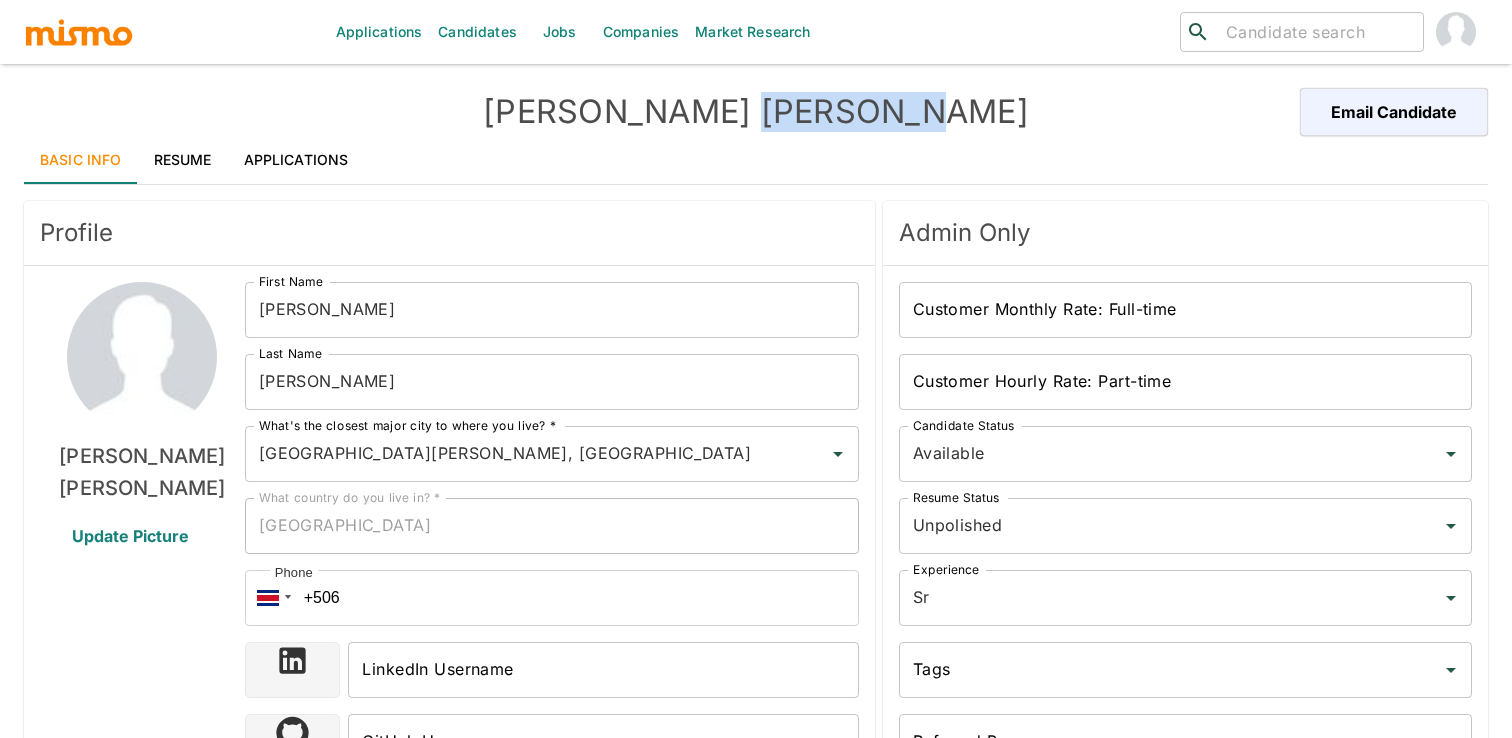 click on "[PERSON_NAME]" at bounding box center [756, 112] 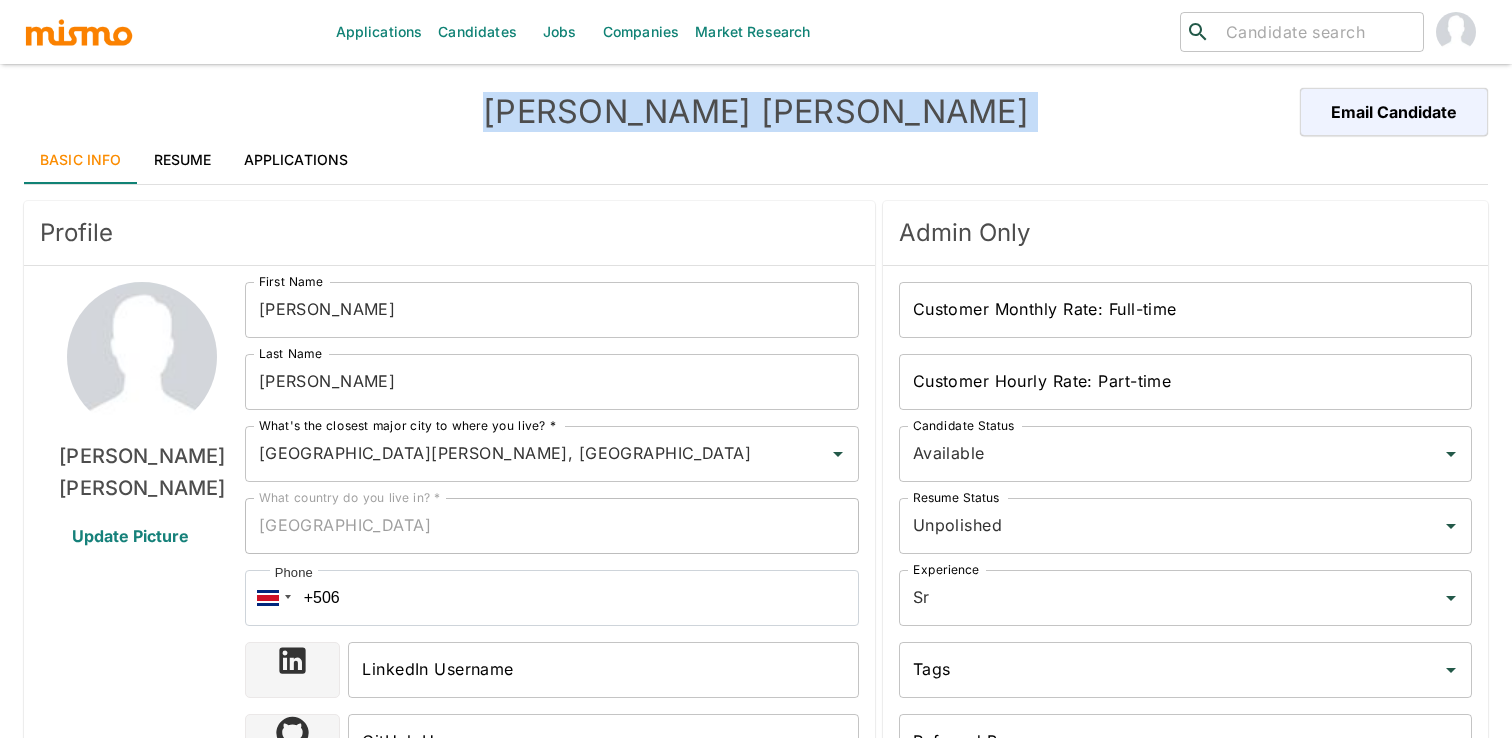 copy on "[PERSON_NAME] Email Candidate" 